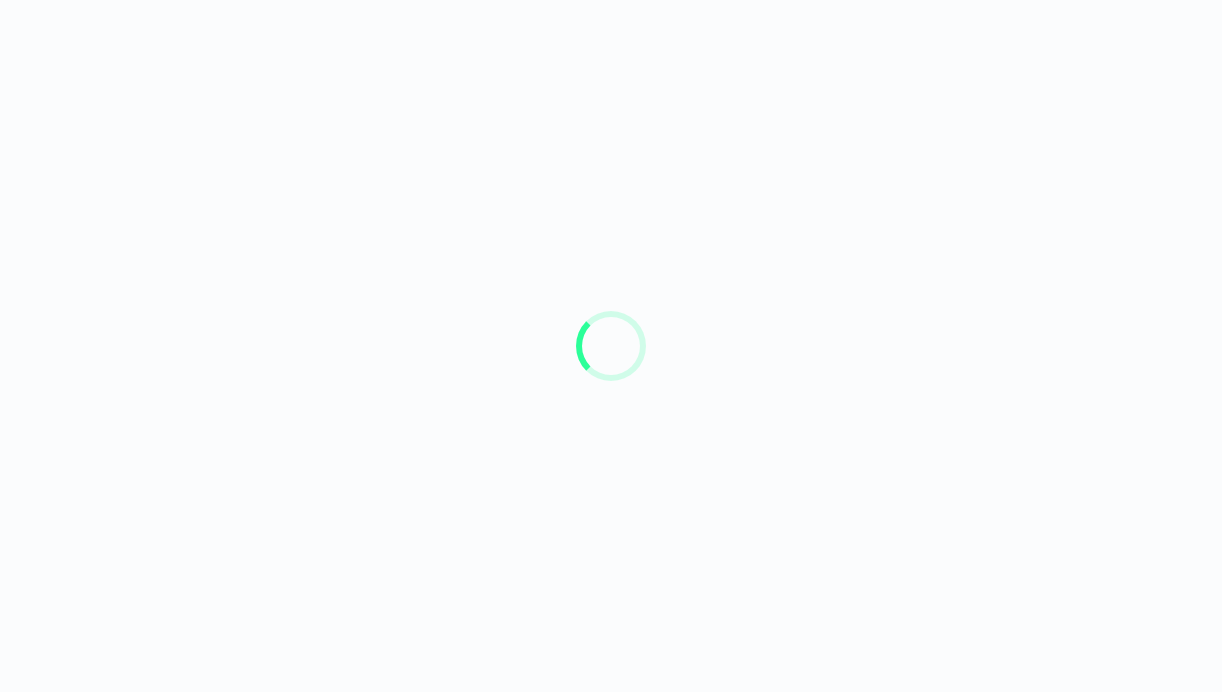 scroll, scrollTop: 0, scrollLeft: 0, axis: both 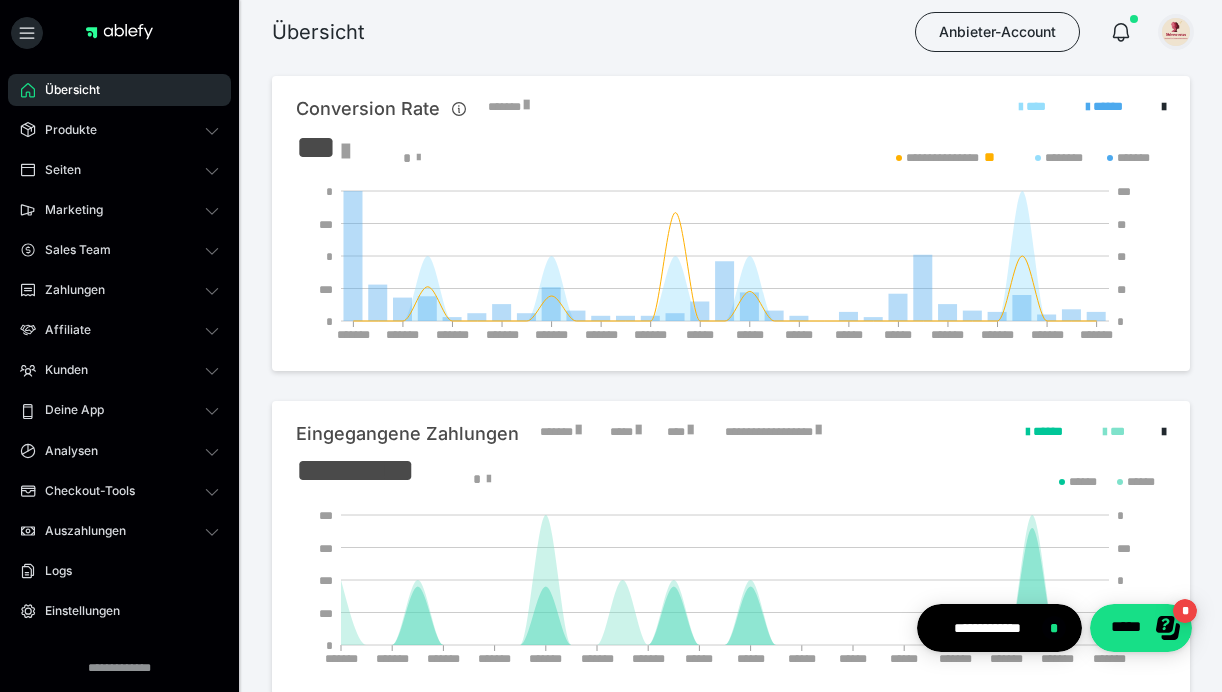 click at bounding box center (1176, 32) 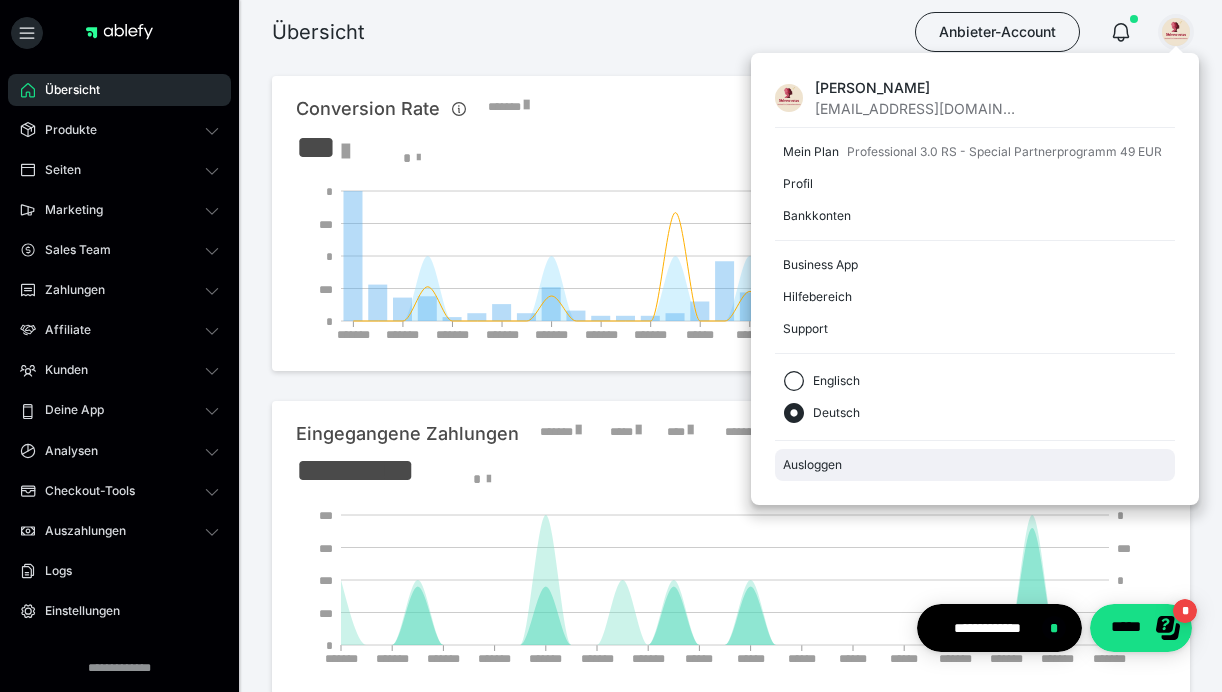 click on "Ausloggen" at bounding box center [975, 465] 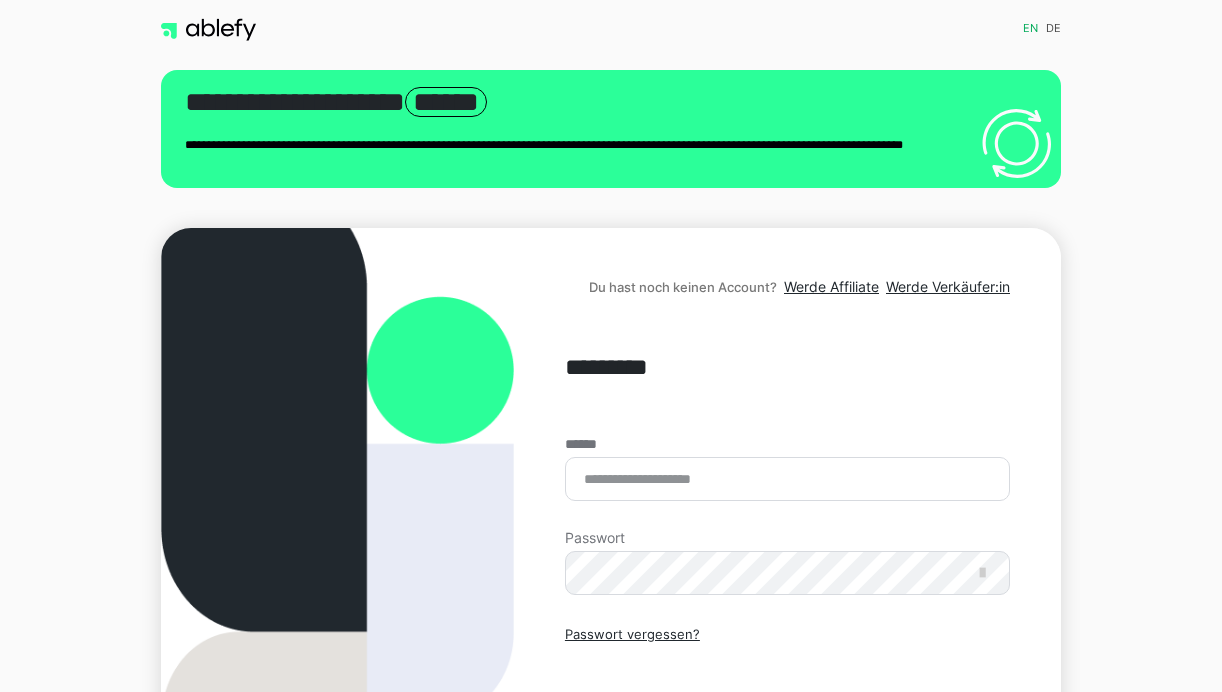 scroll, scrollTop: 0, scrollLeft: 0, axis: both 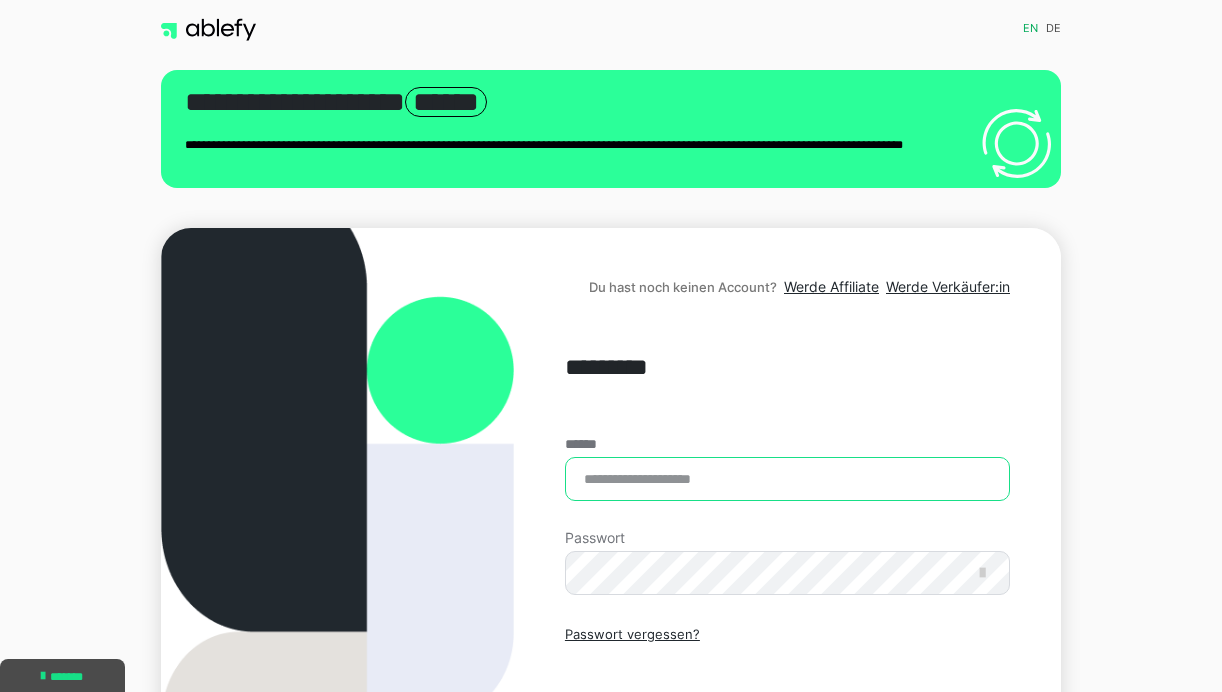 click on "******" at bounding box center (787, 479) 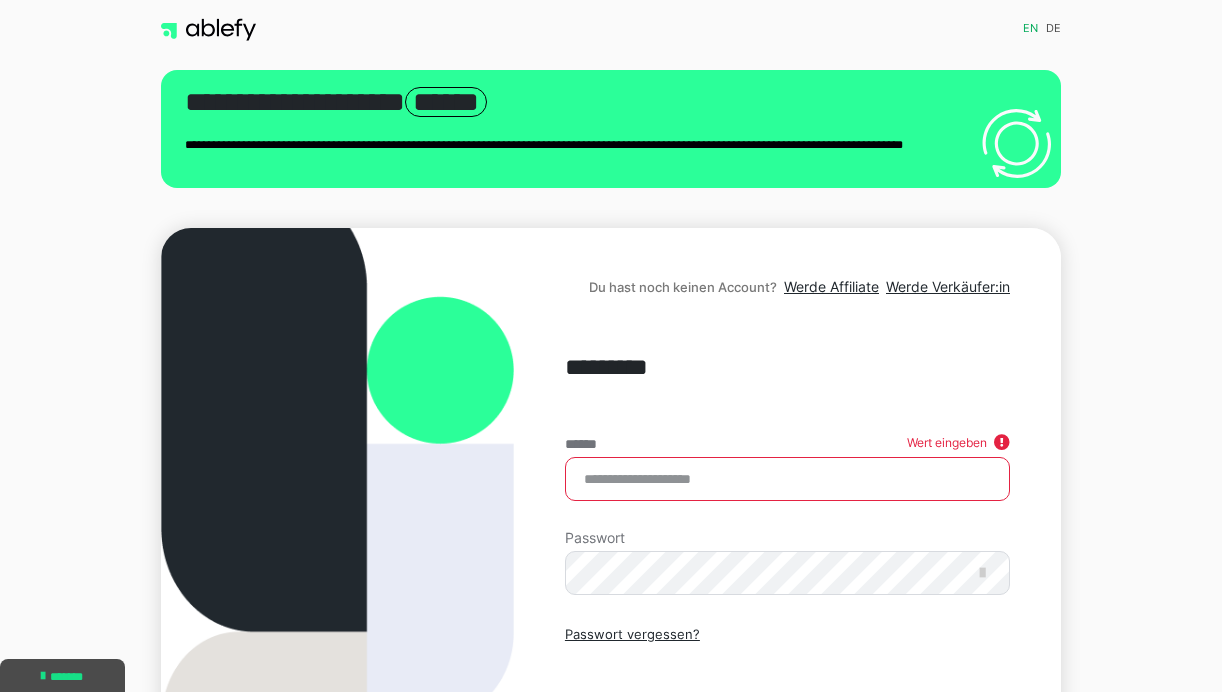 type on "**********" 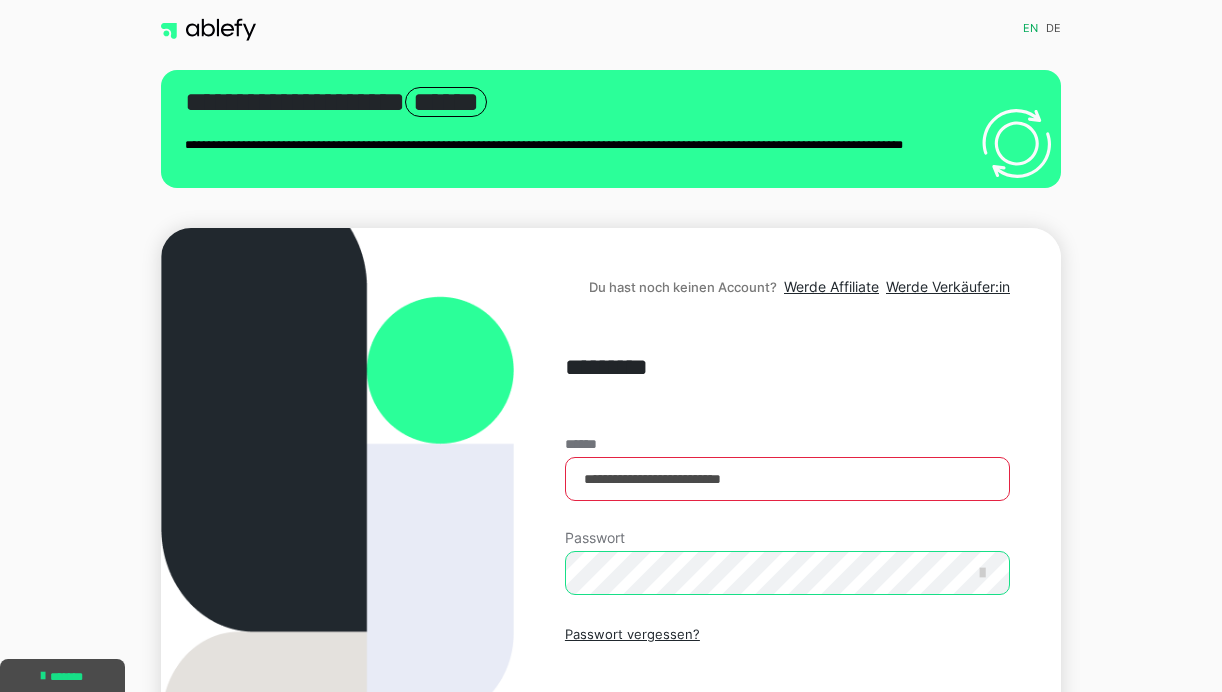 click on "Einloggen" at bounding box center [787, 721] 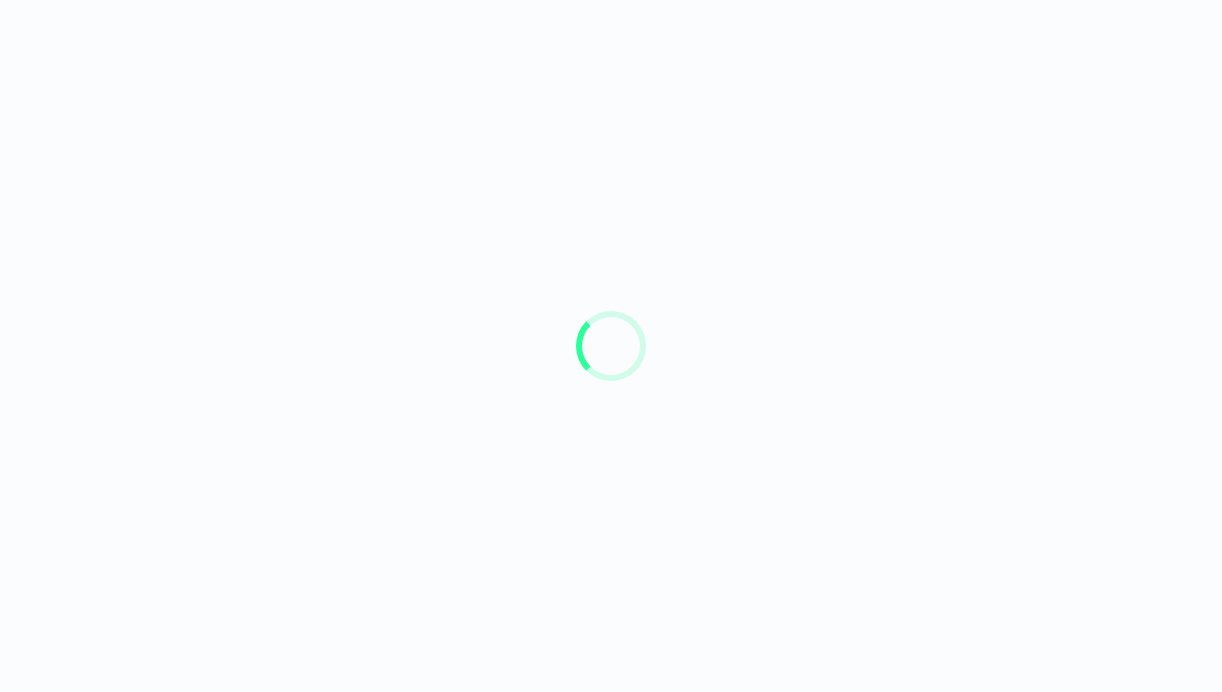 scroll, scrollTop: 0, scrollLeft: 0, axis: both 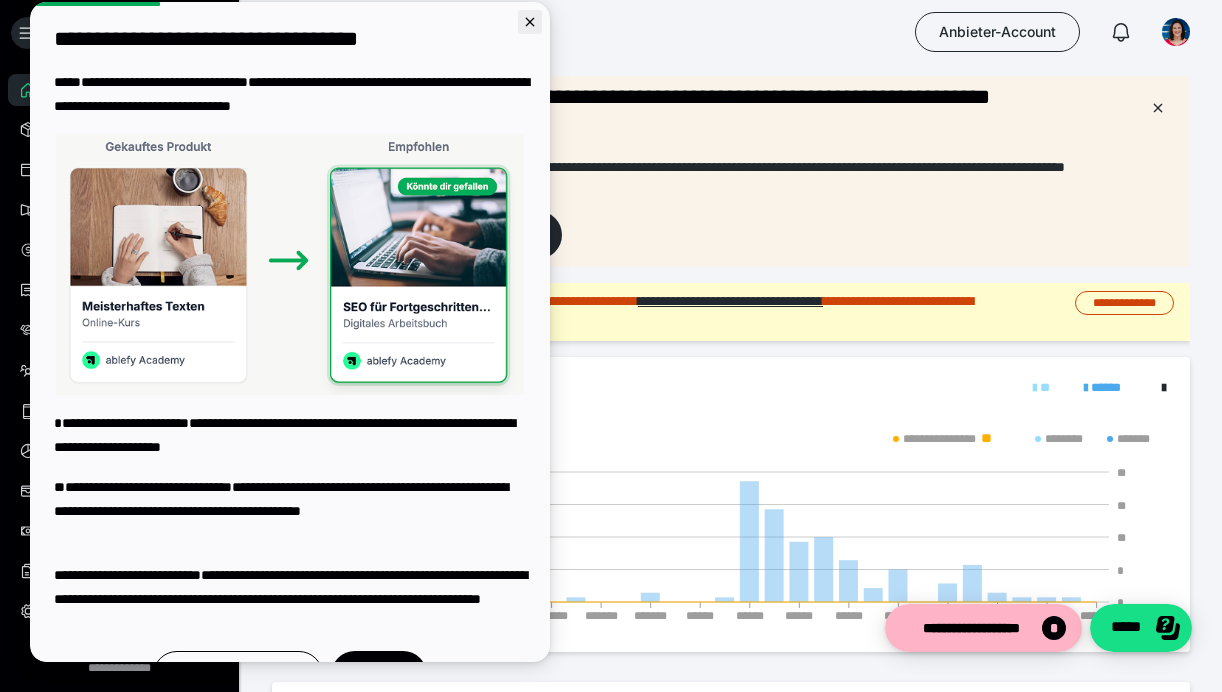 click 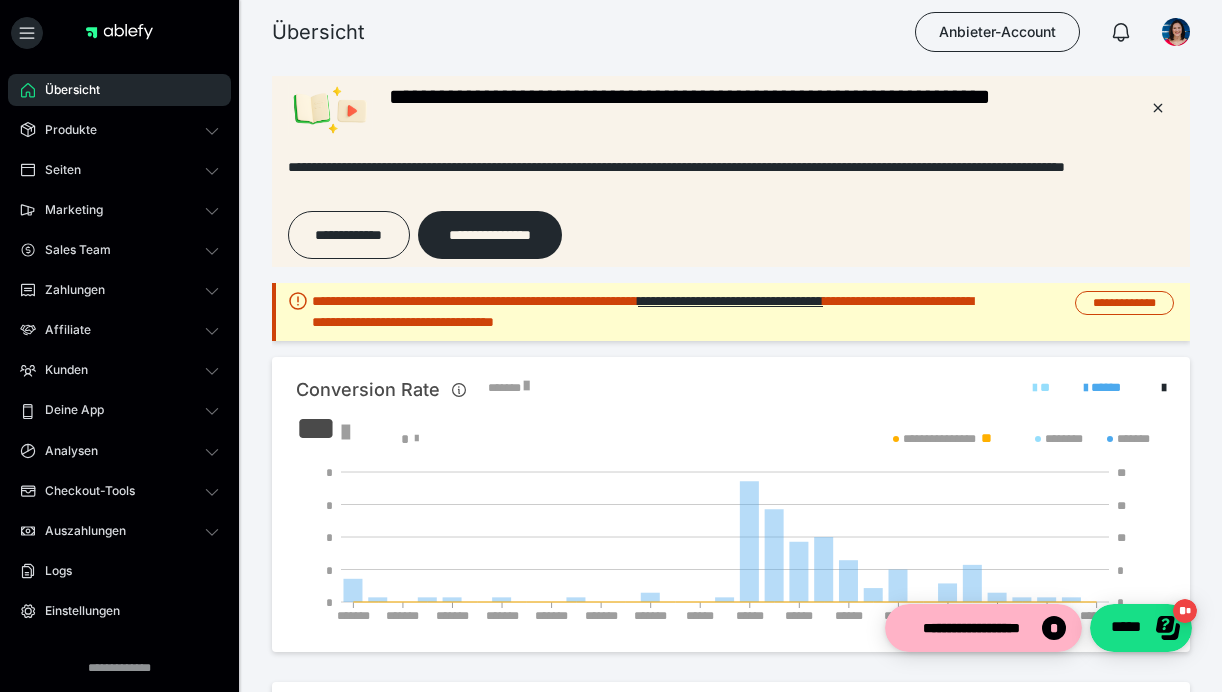 scroll, scrollTop: 0, scrollLeft: 0, axis: both 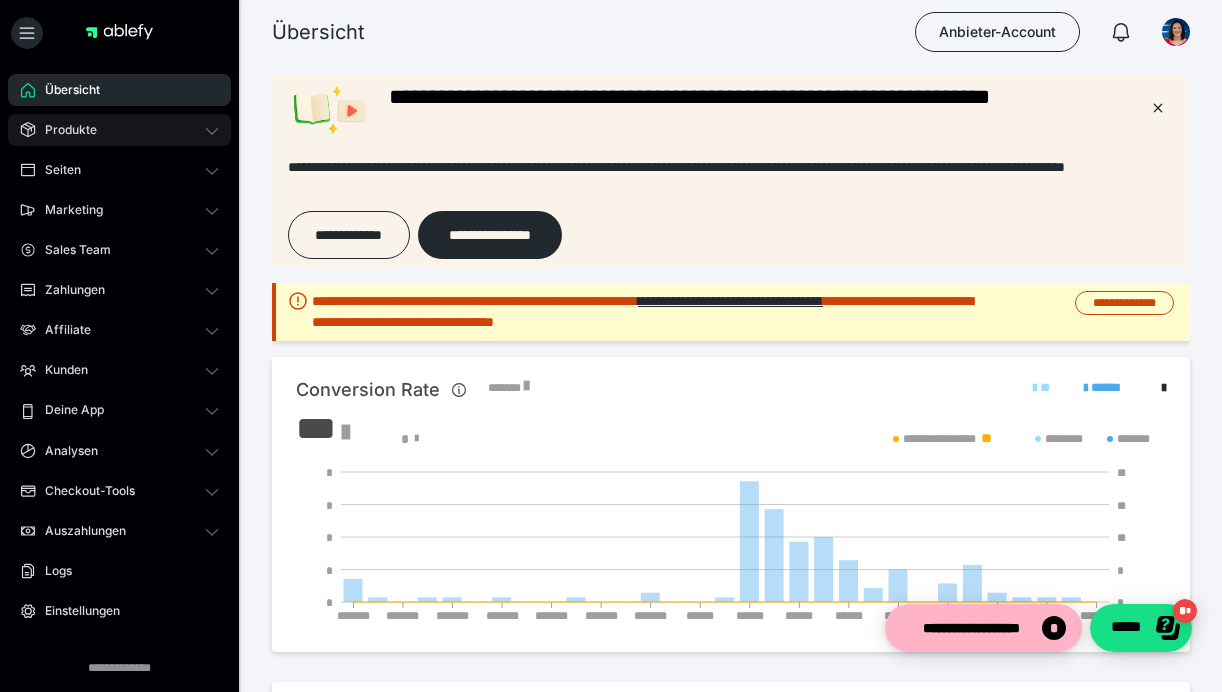 click on "Produkte" at bounding box center (119, 130) 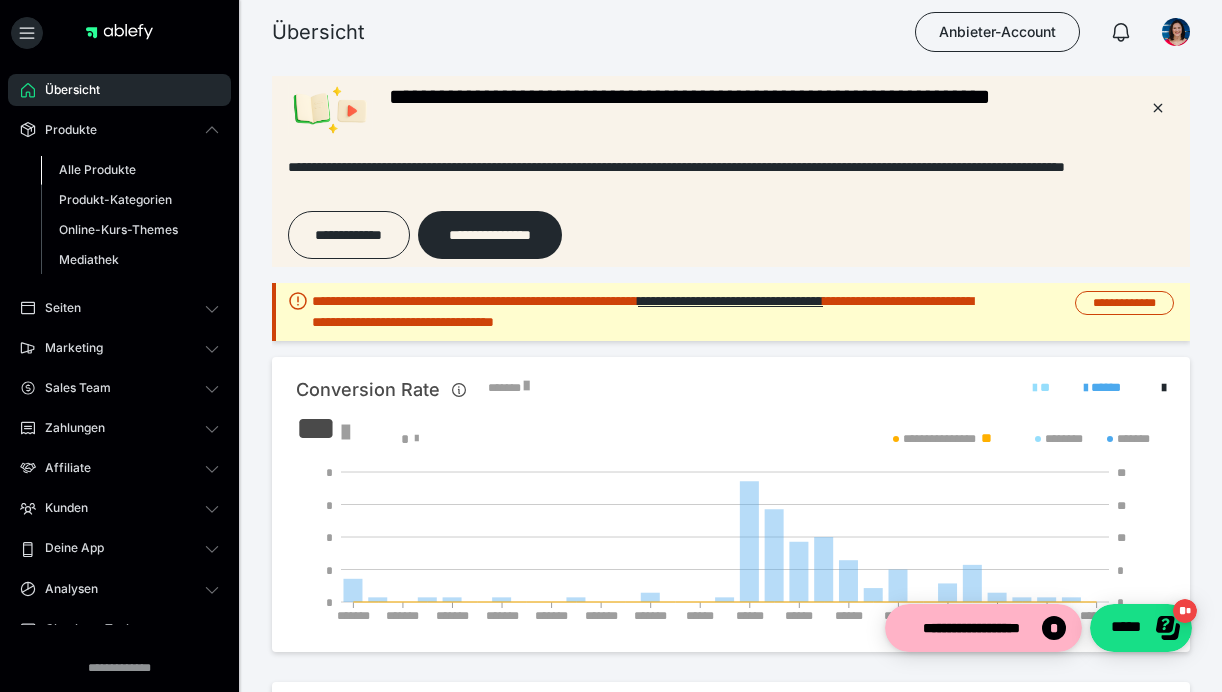 click on "Alle Produkte" at bounding box center (130, 170) 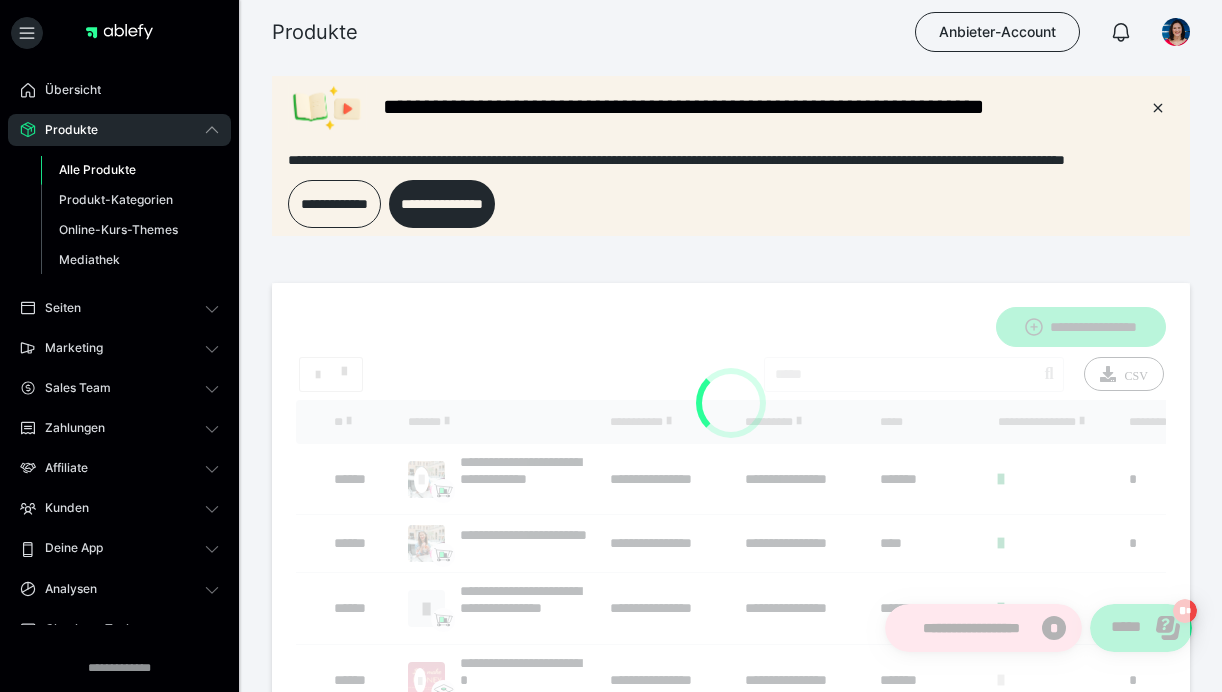 scroll, scrollTop: 0, scrollLeft: 0, axis: both 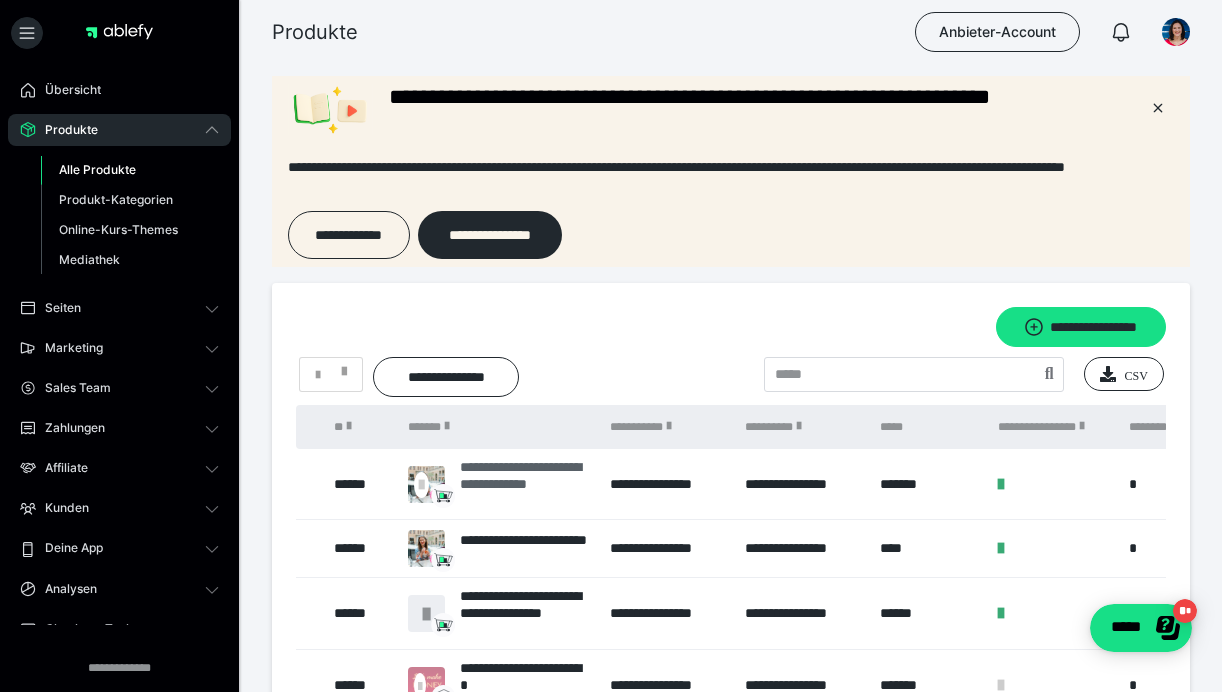 click on "**********" at bounding box center [525, 484] 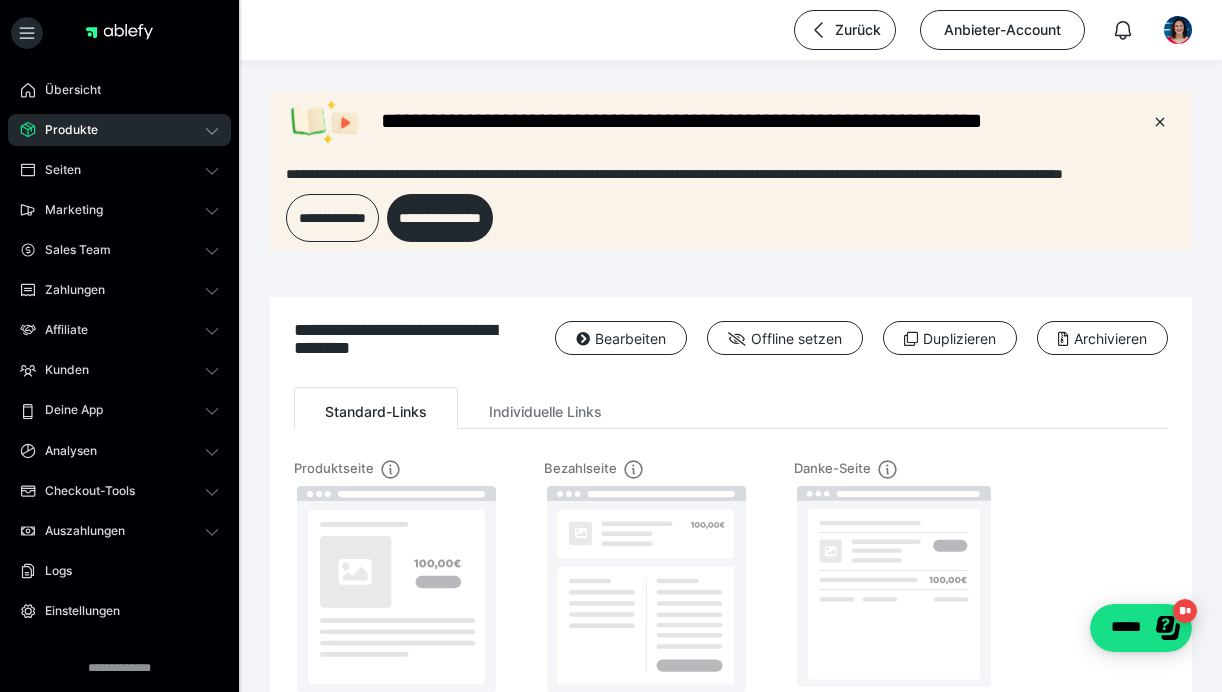 scroll, scrollTop: 0, scrollLeft: 0, axis: both 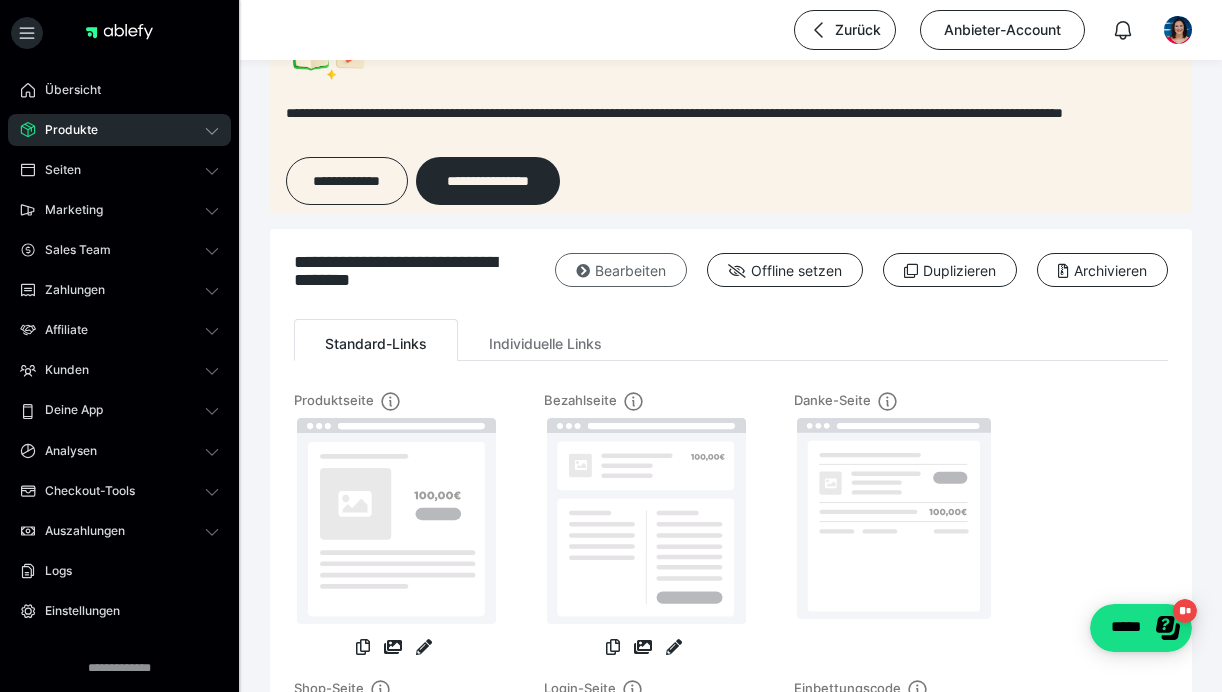 click on "Bearbeiten" at bounding box center [621, 270] 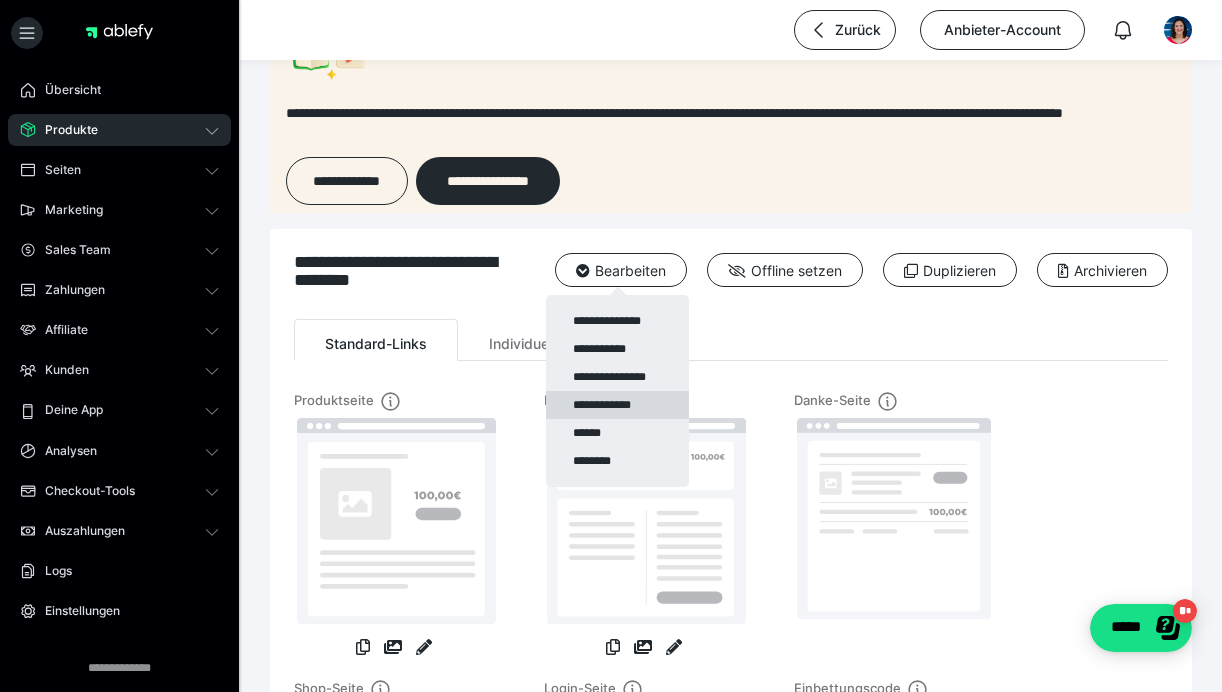 click on "**********" at bounding box center (617, 405) 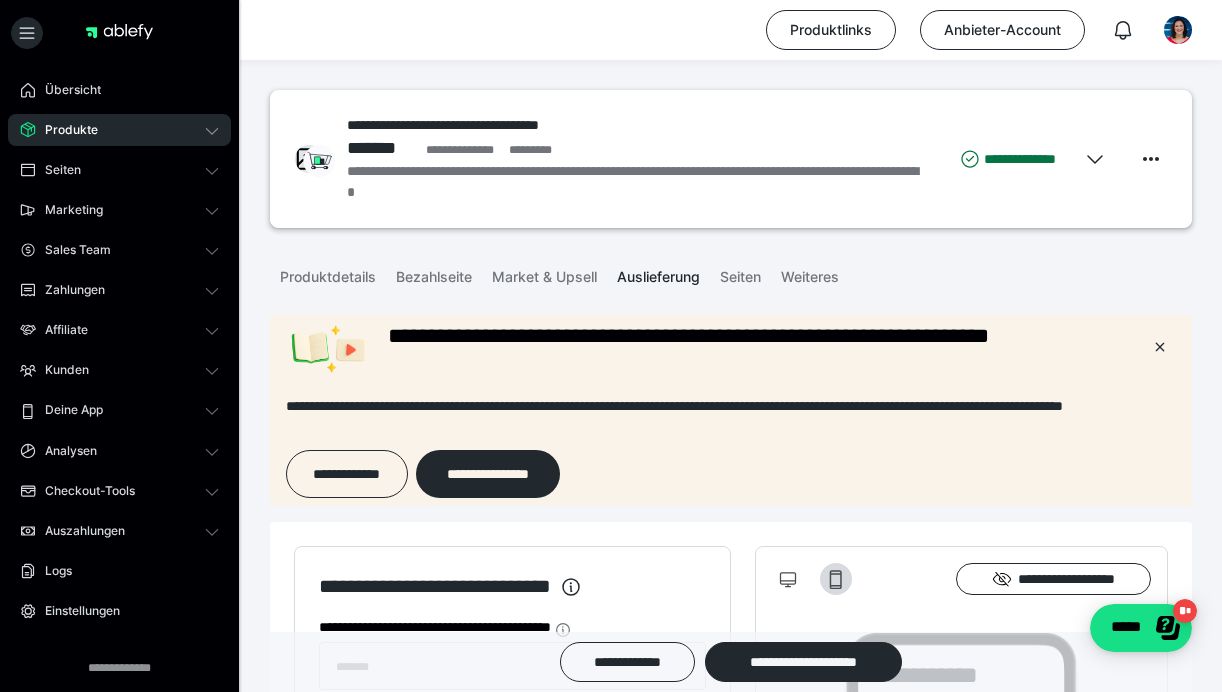 scroll, scrollTop: 0, scrollLeft: 0, axis: both 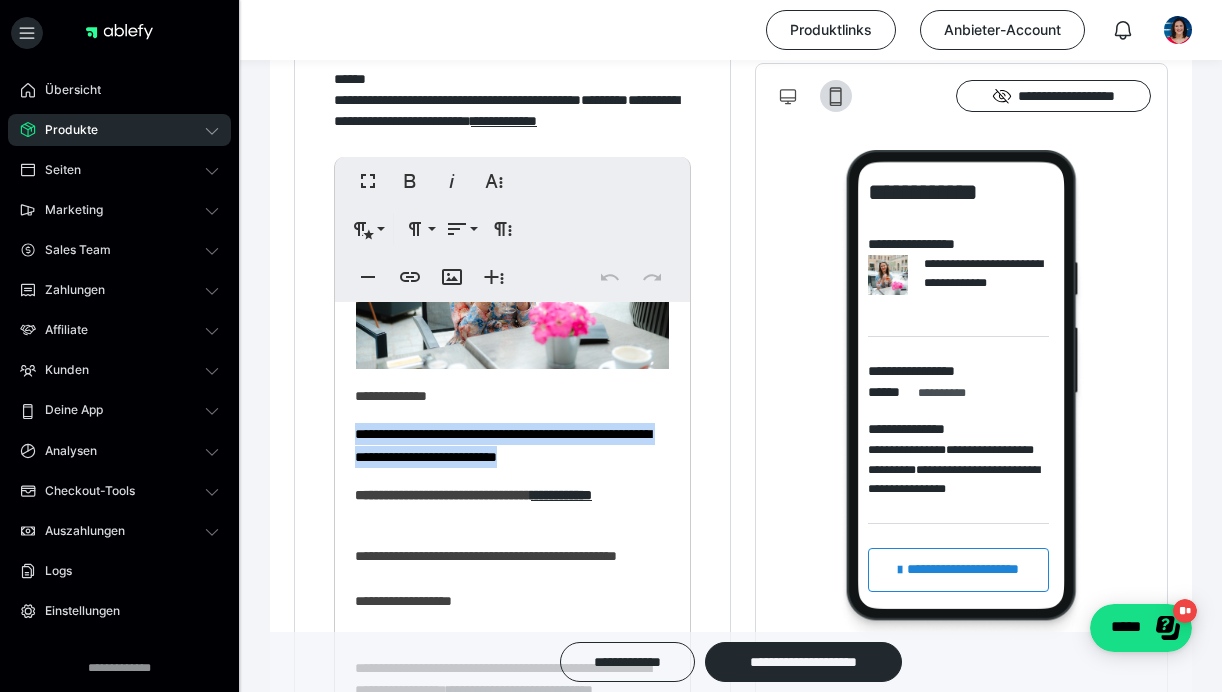 drag, startPoint x: 610, startPoint y: 460, endPoint x: 353, endPoint y: 431, distance: 258.631 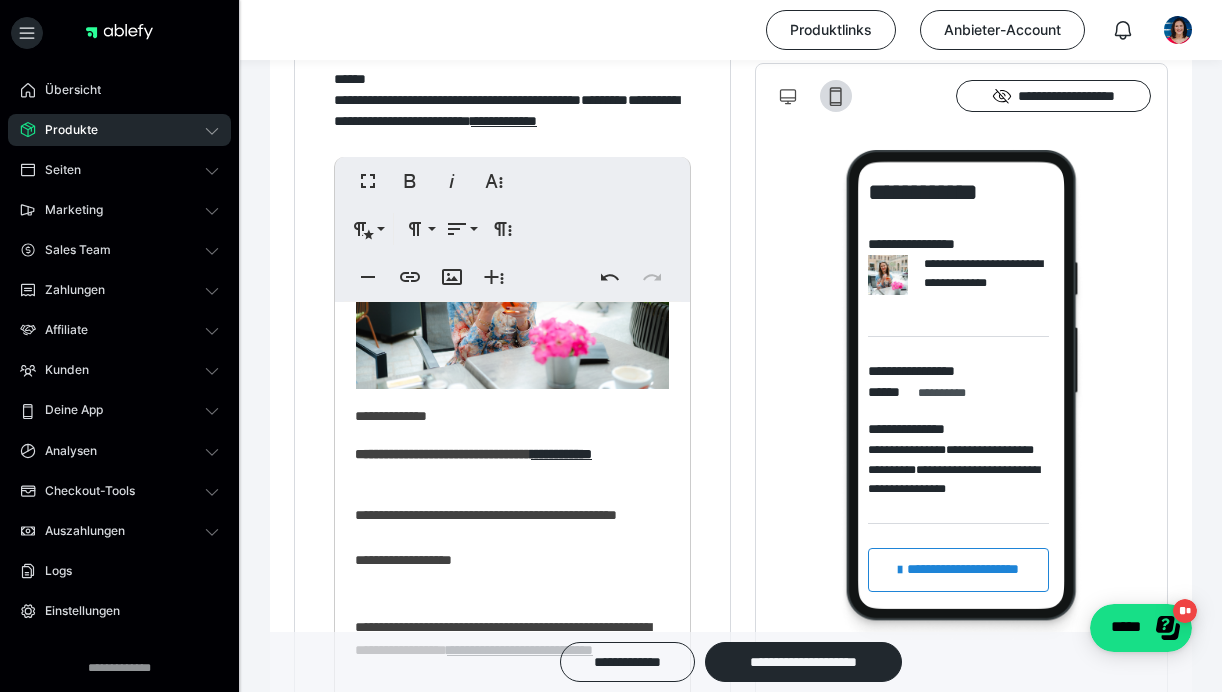scroll, scrollTop: 145, scrollLeft: 0, axis: vertical 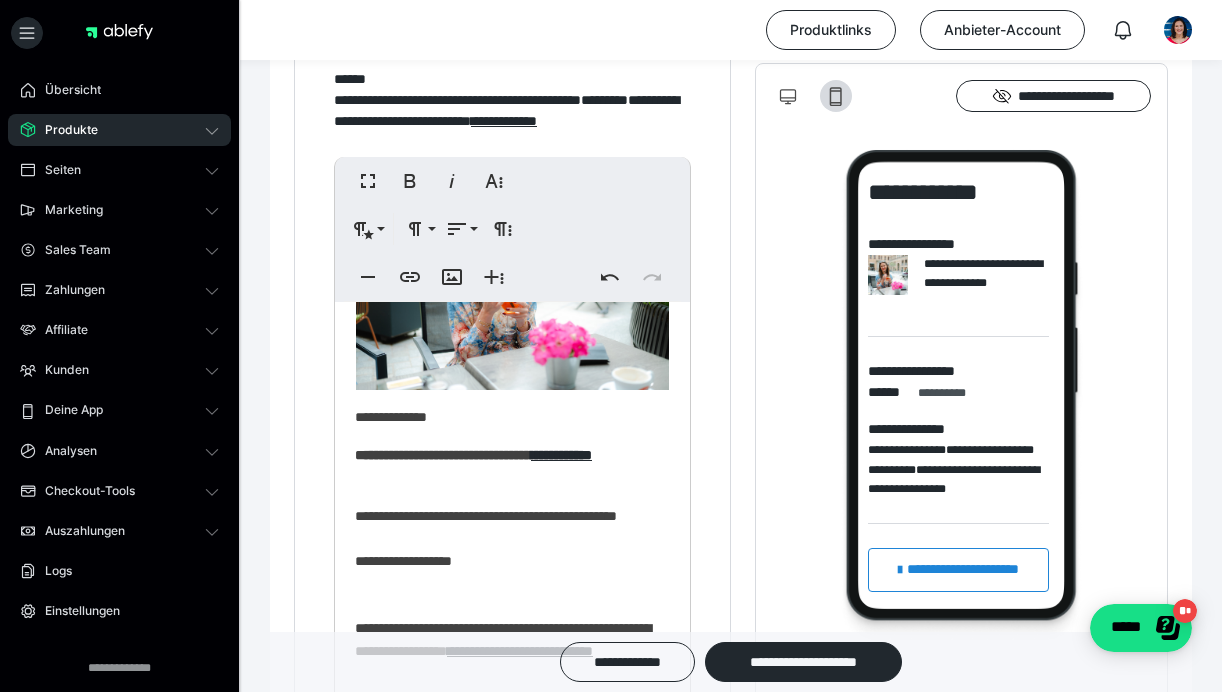 type 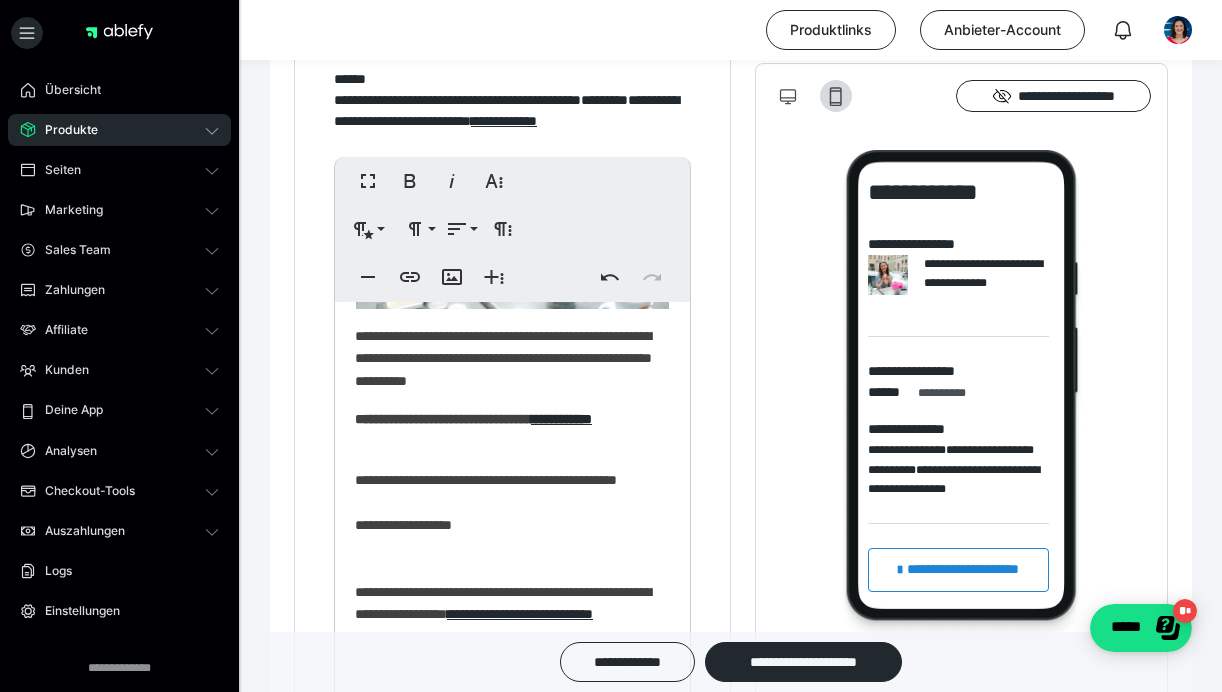 scroll, scrollTop: 234, scrollLeft: 0, axis: vertical 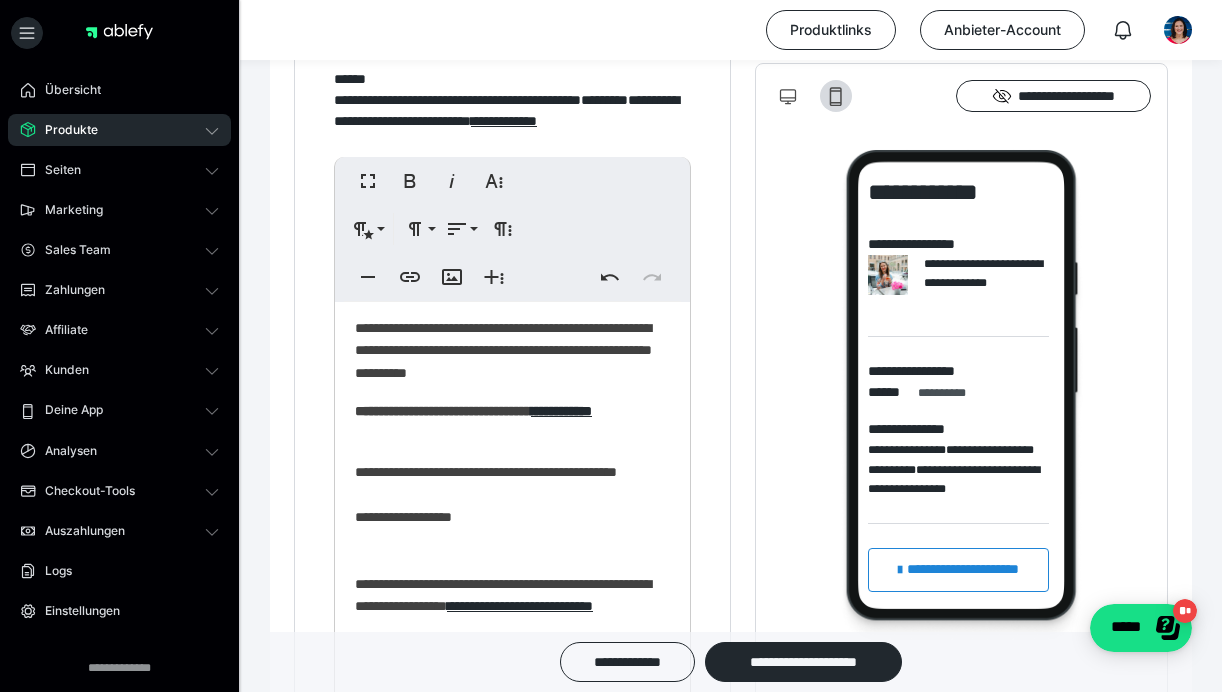 click on "**********" at bounding box center [512, 398] 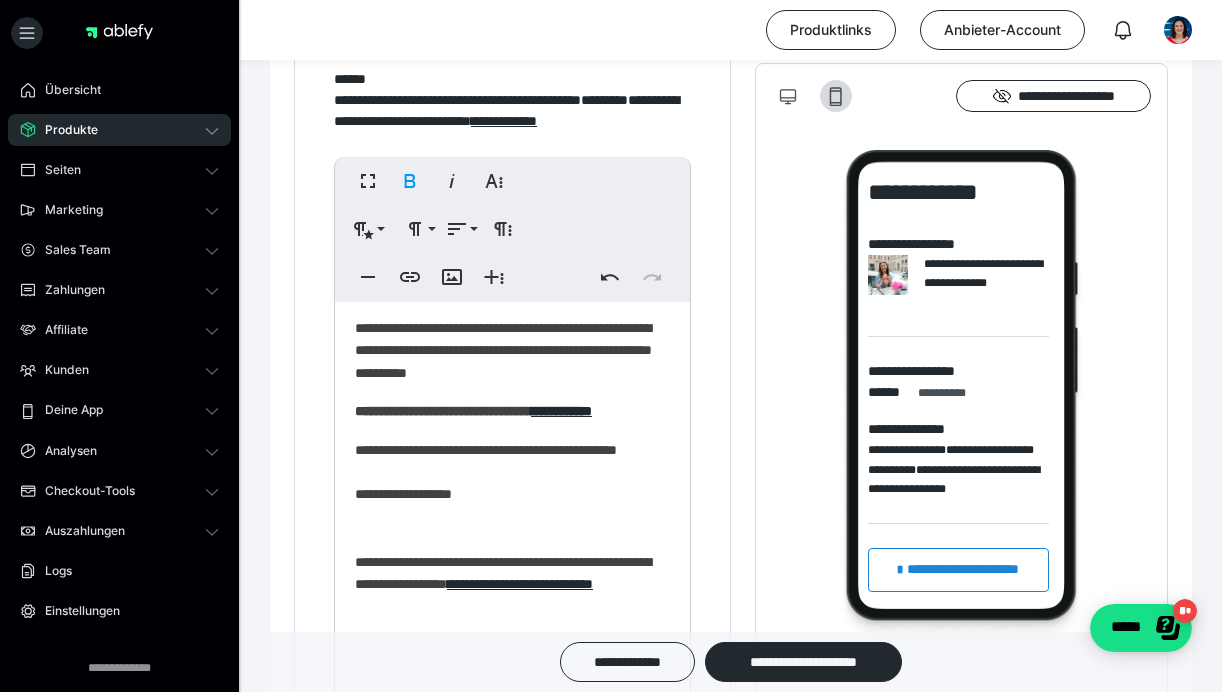 scroll, scrollTop: 238, scrollLeft: 0, axis: vertical 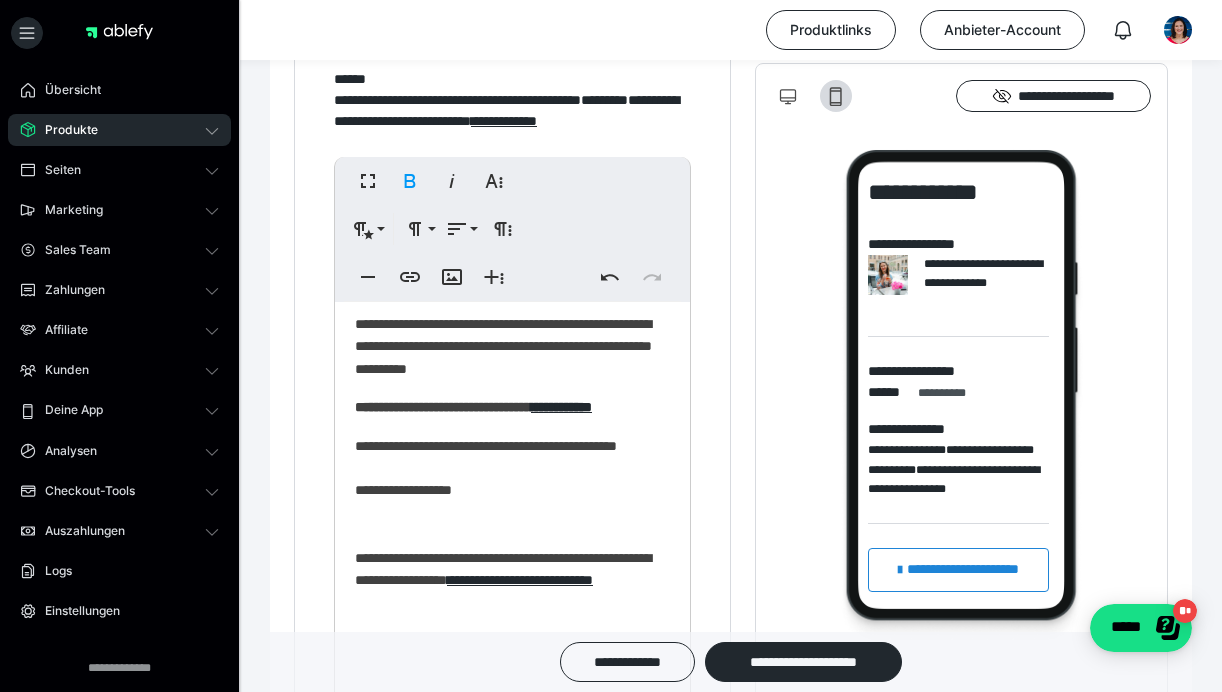 click on "**********" at bounding box center [512, 382] 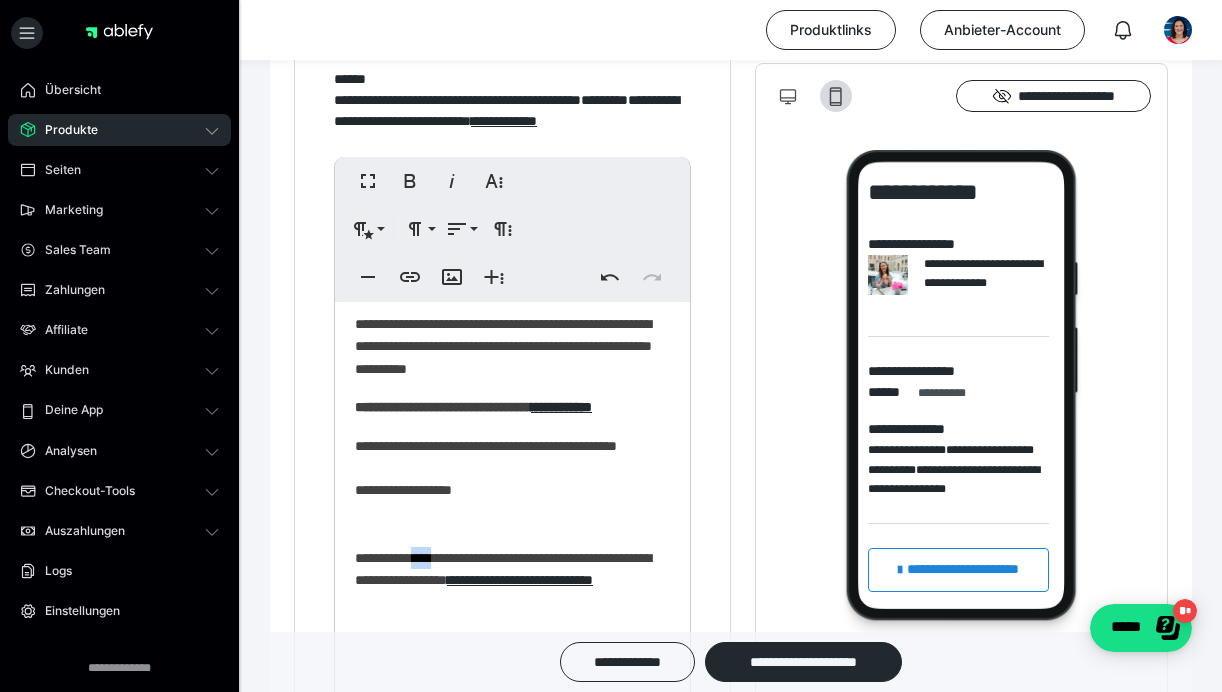 click on "**********" at bounding box center [512, 382] 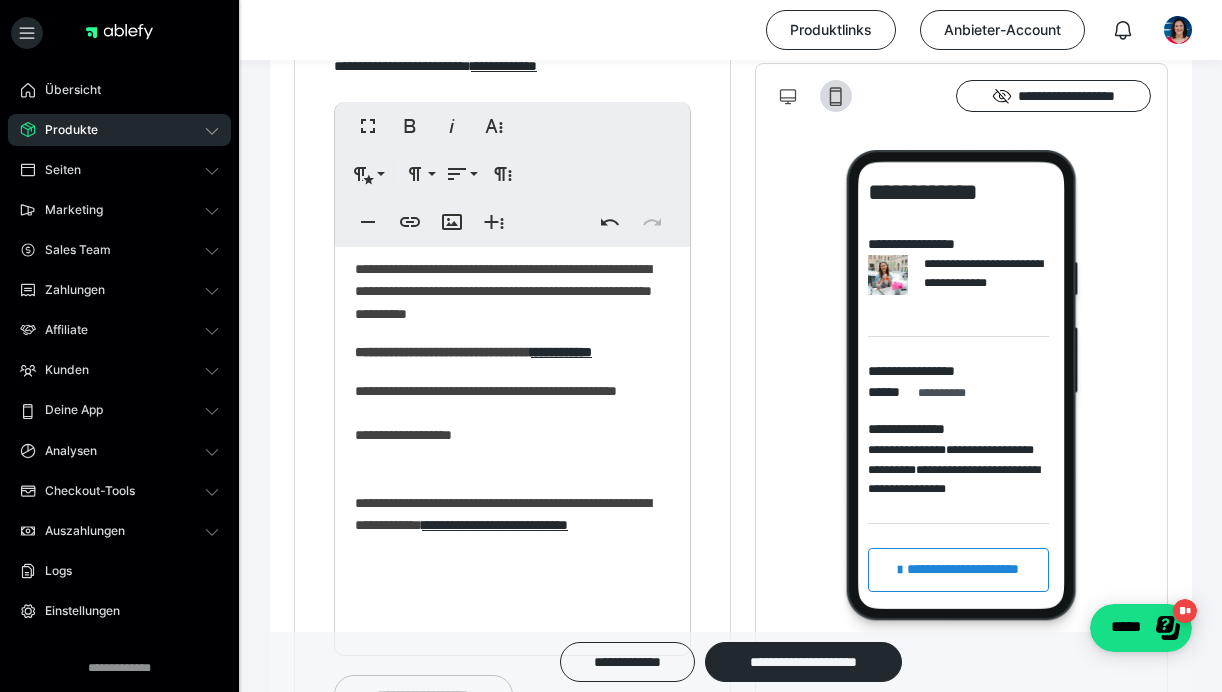 scroll, scrollTop: 1585, scrollLeft: 0, axis: vertical 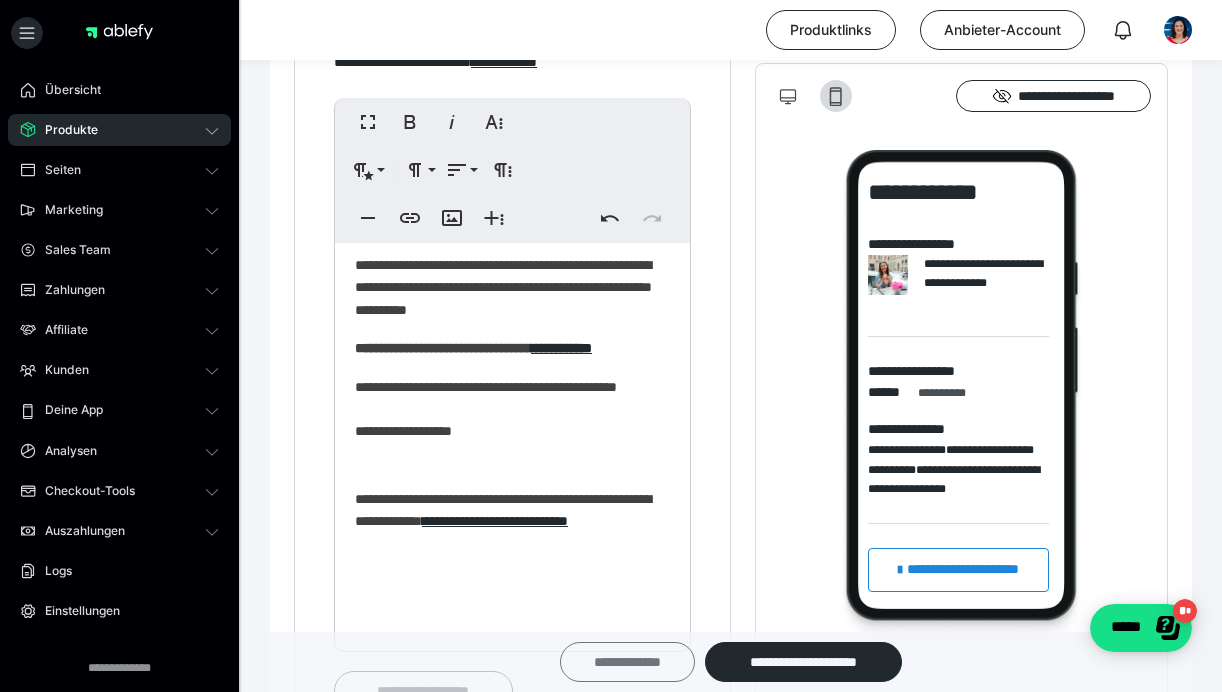 click on "**********" at bounding box center (627, 662) 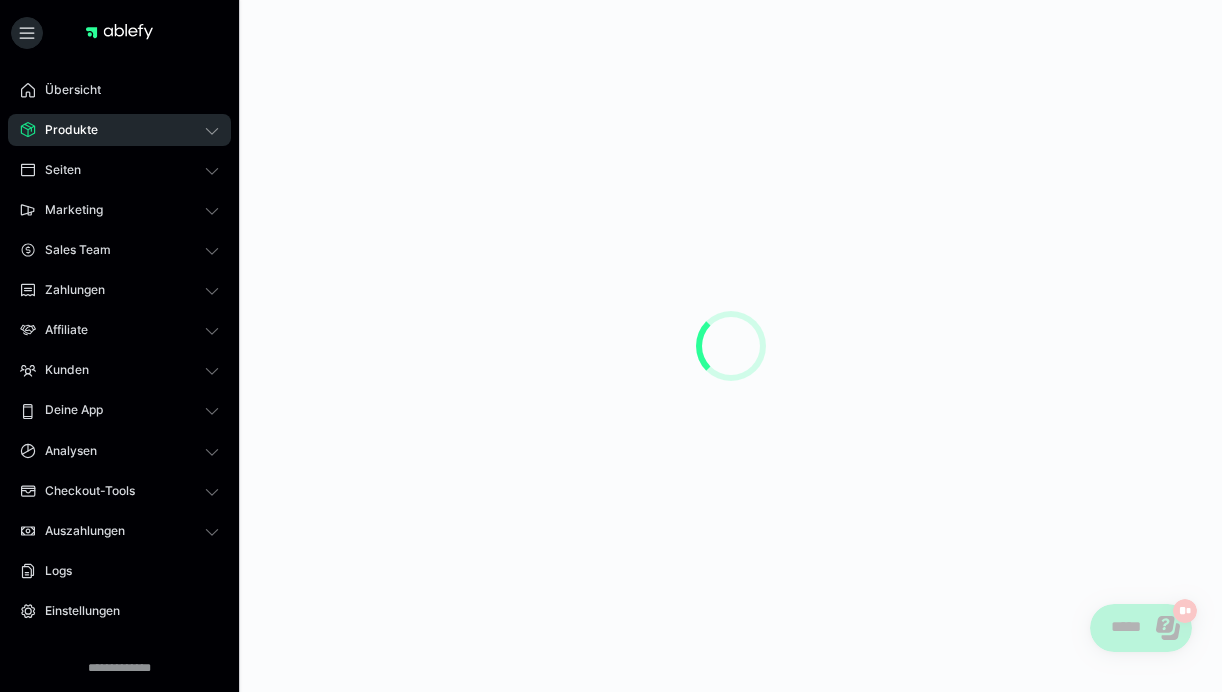 scroll, scrollTop: 0, scrollLeft: 0, axis: both 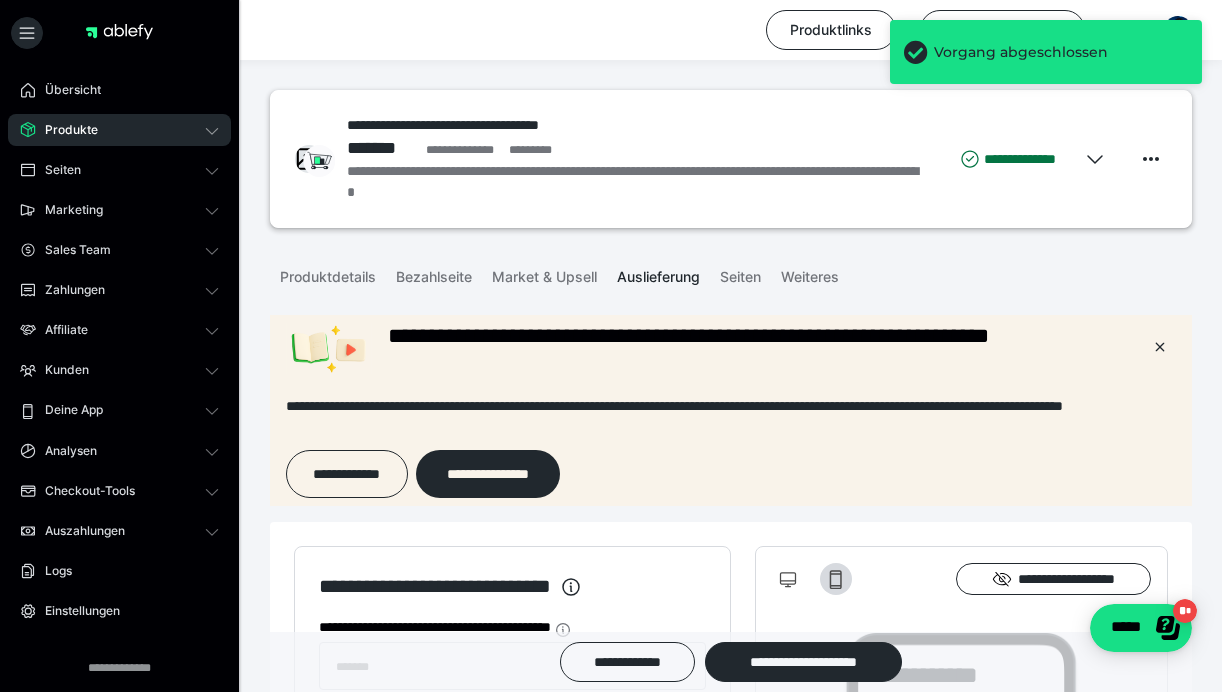 click on "**********" at bounding box center [731, 1667] 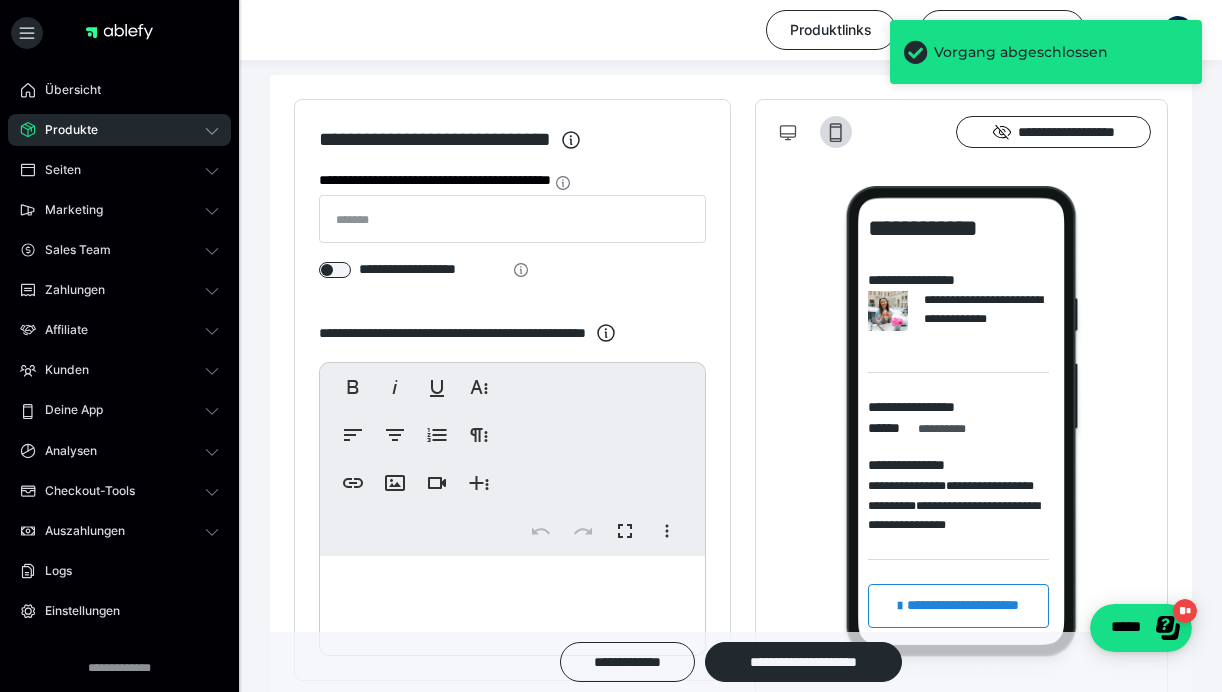 scroll, scrollTop: 450, scrollLeft: 0, axis: vertical 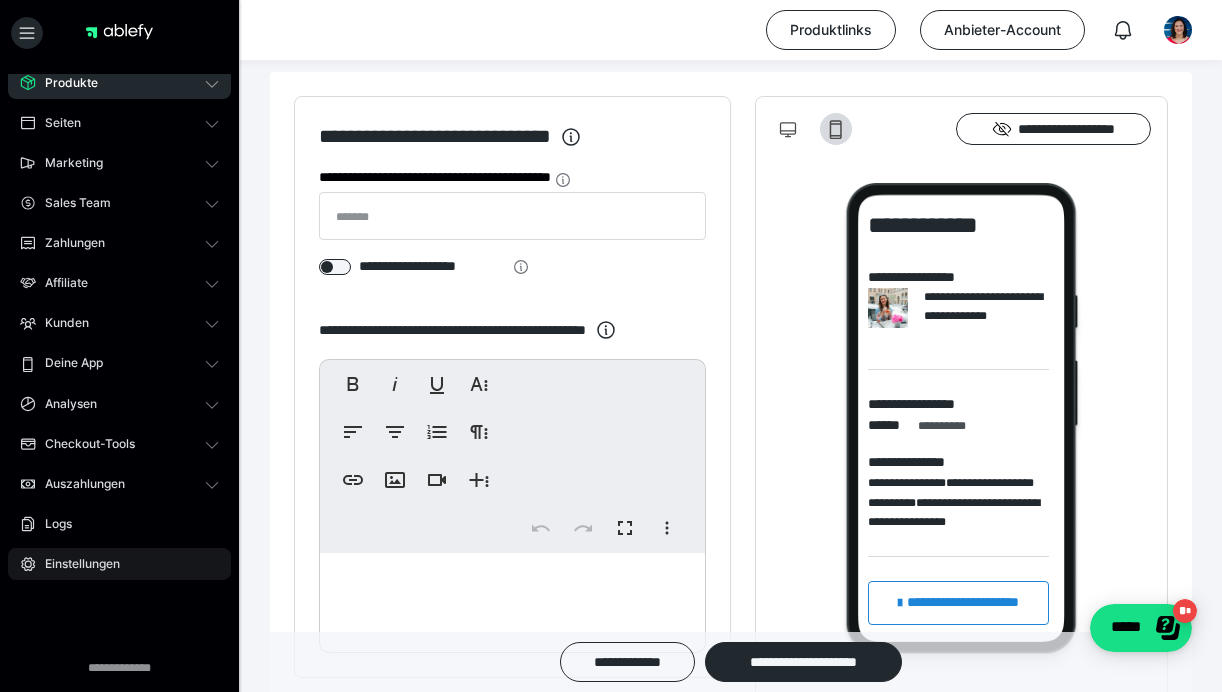 click on "Einstellungen" at bounding box center (75, 564) 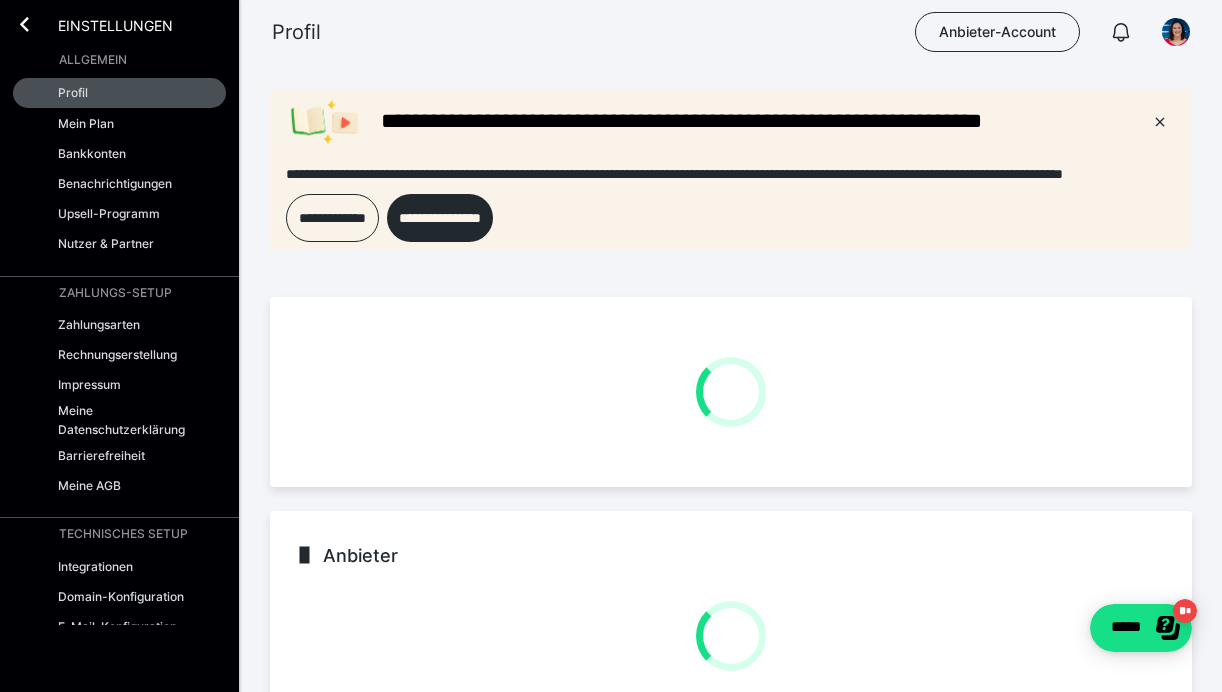 scroll, scrollTop: 0, scrollLeft: 0, axis: both 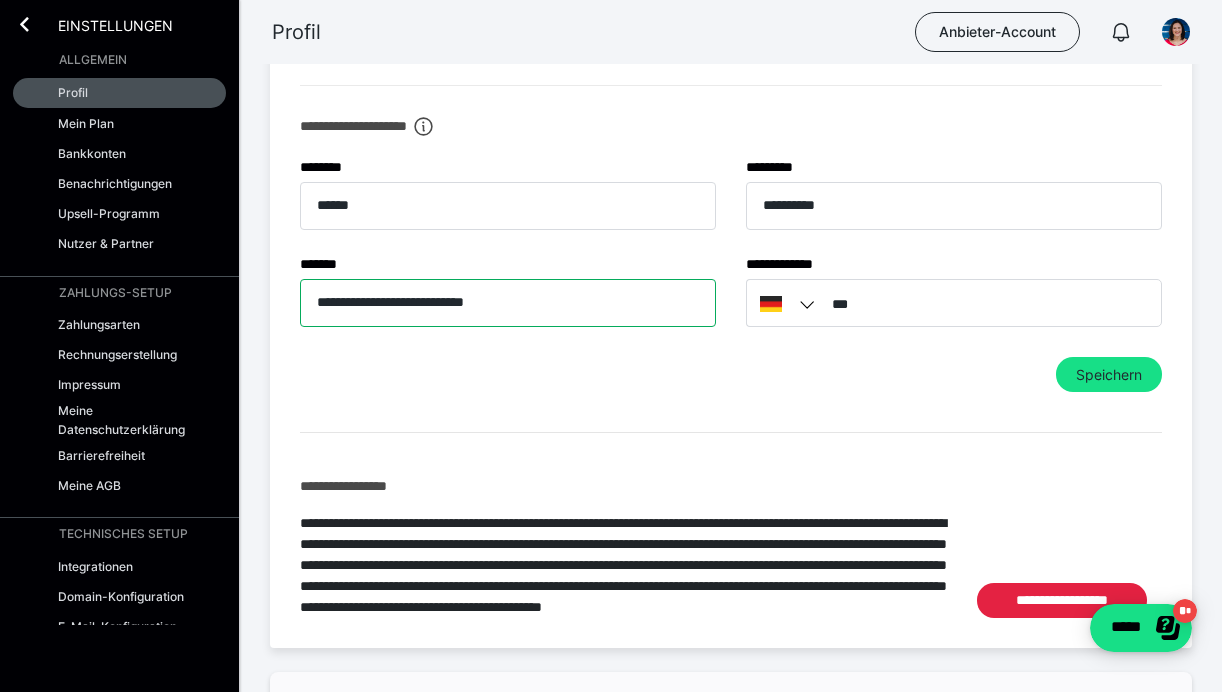click on "**********" at bounding box center (508, 303) 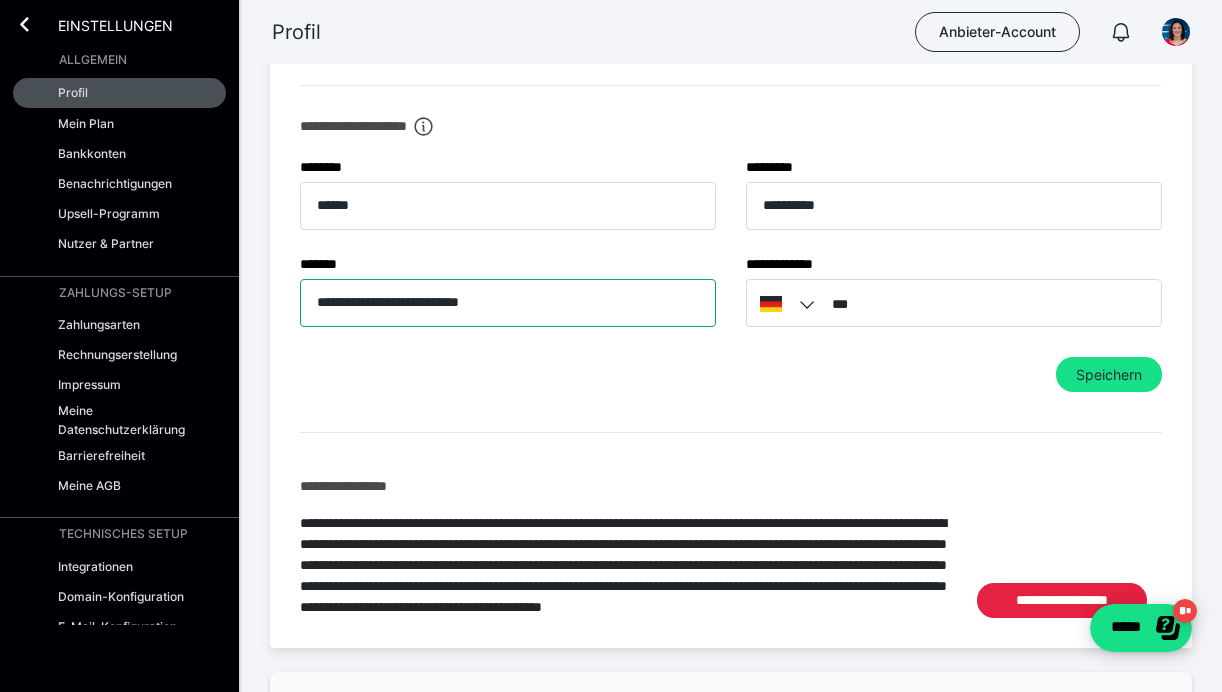 type on "**********" 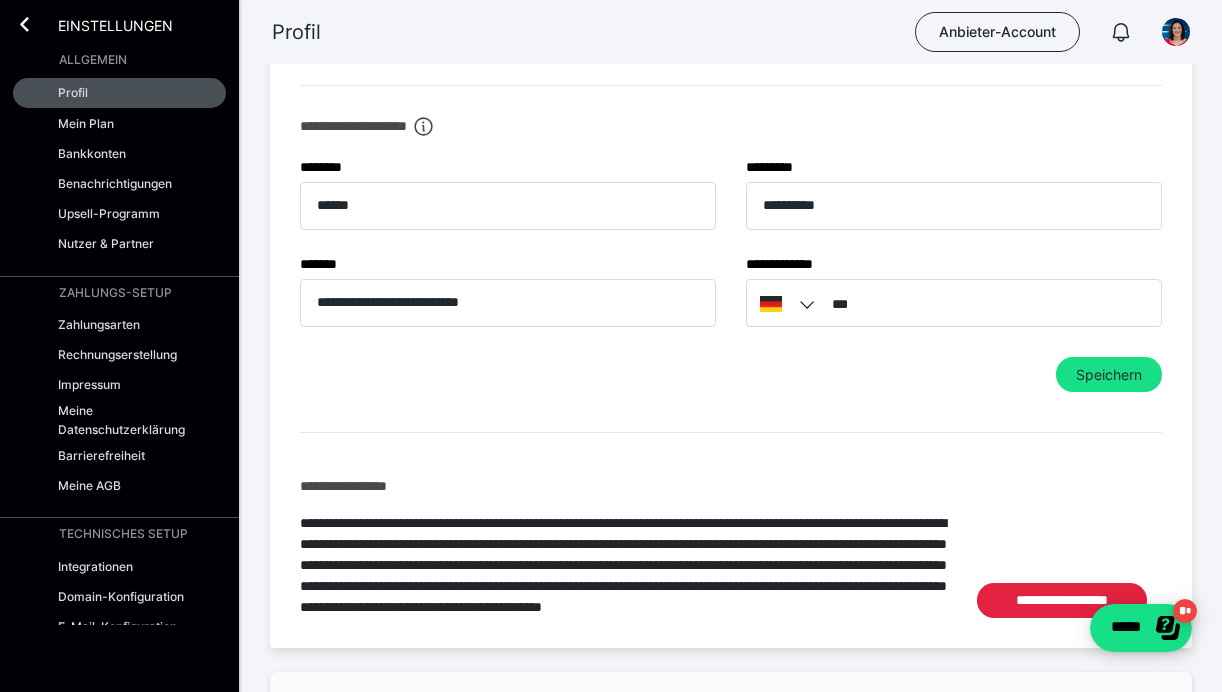 click on "**********" at bounding box center [731, 264] 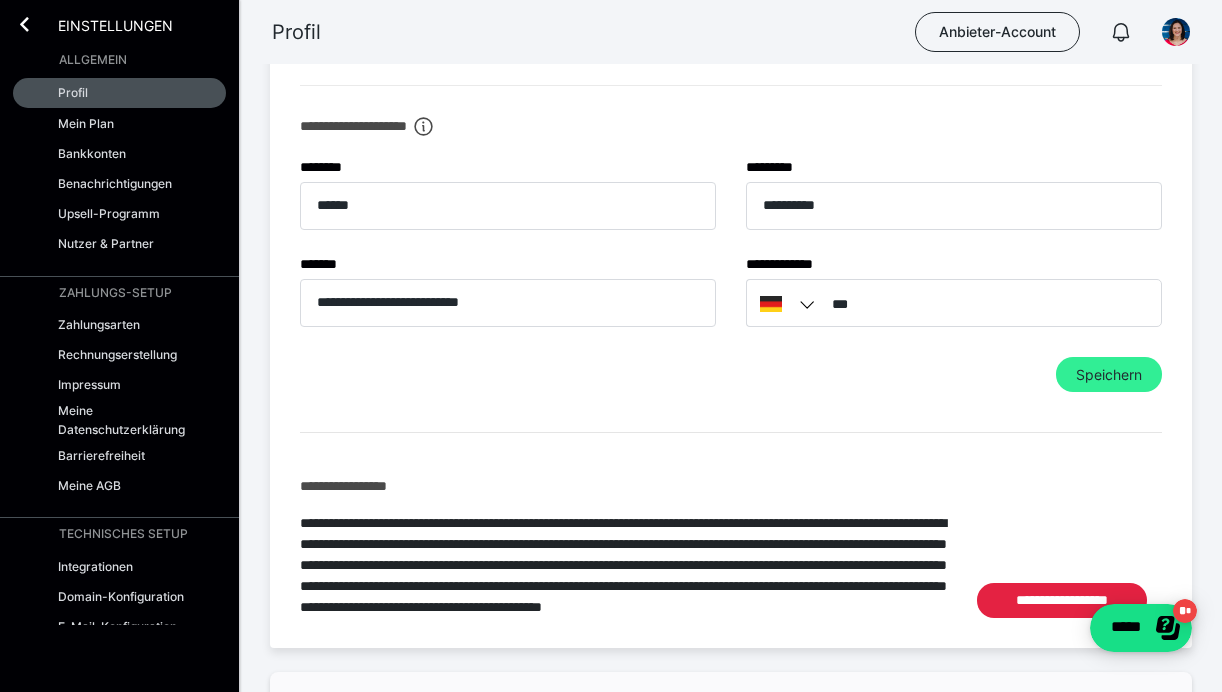 click on "Speichern" at bounding box center (1109, 375) 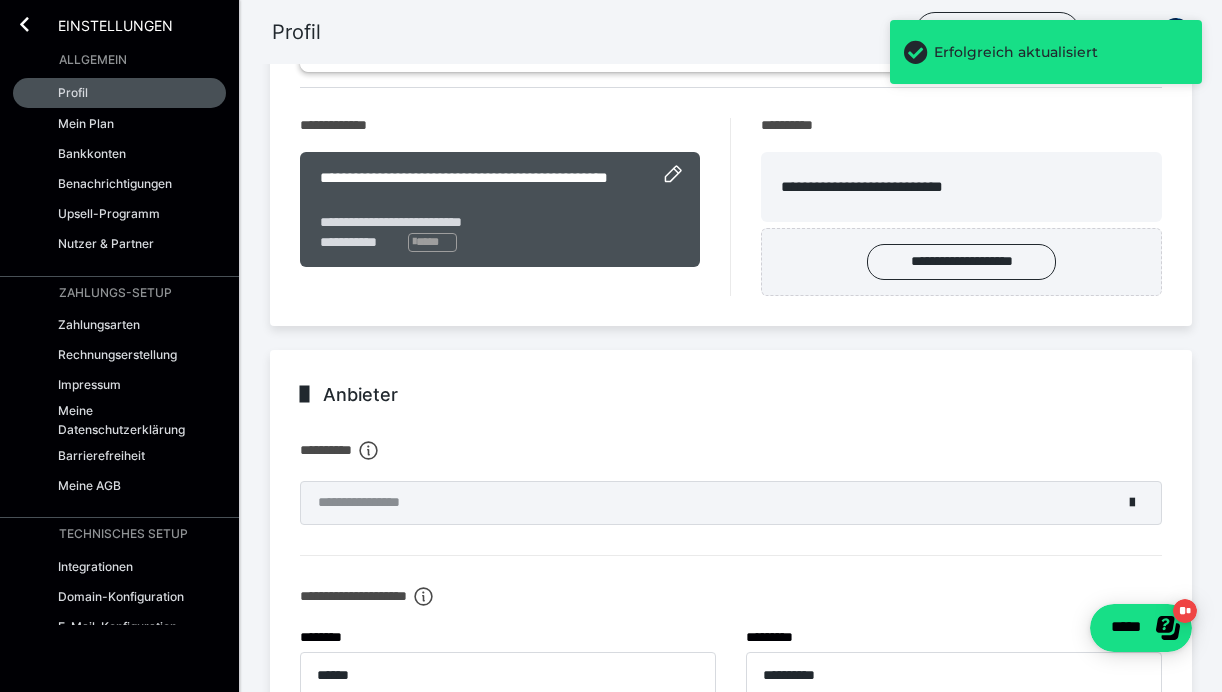 scroll, scrollTop: 0, scrollLeft: 0, axis: both 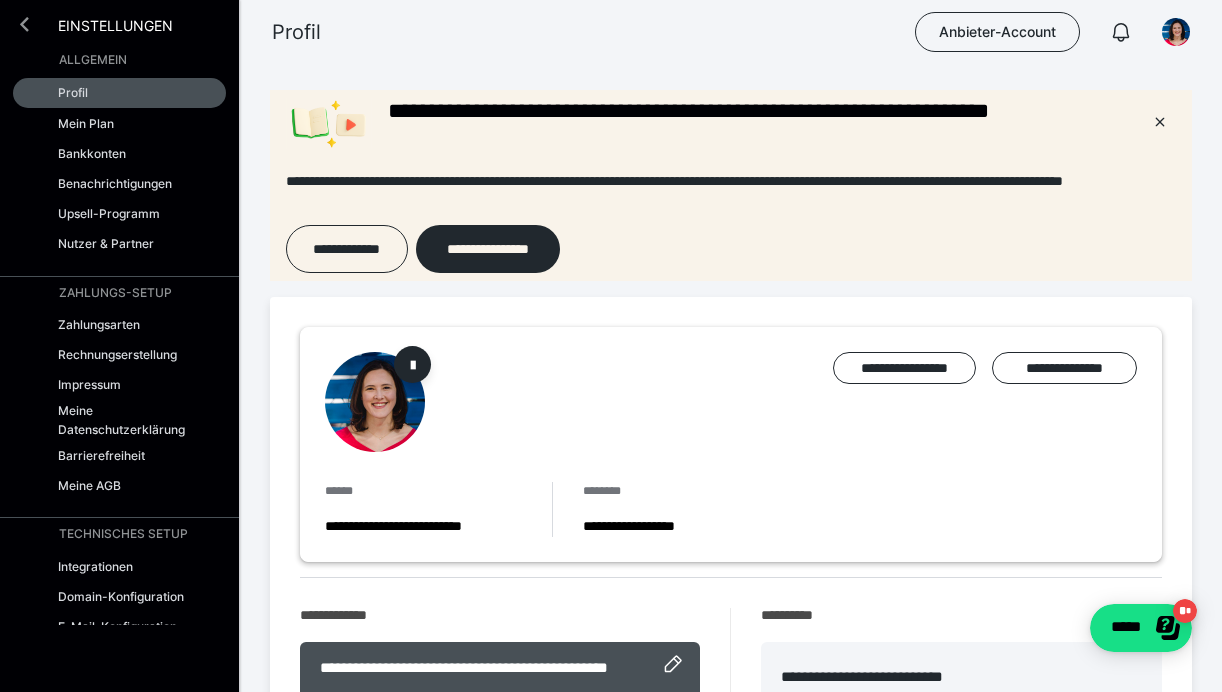 click at bounding box center [24, 24] 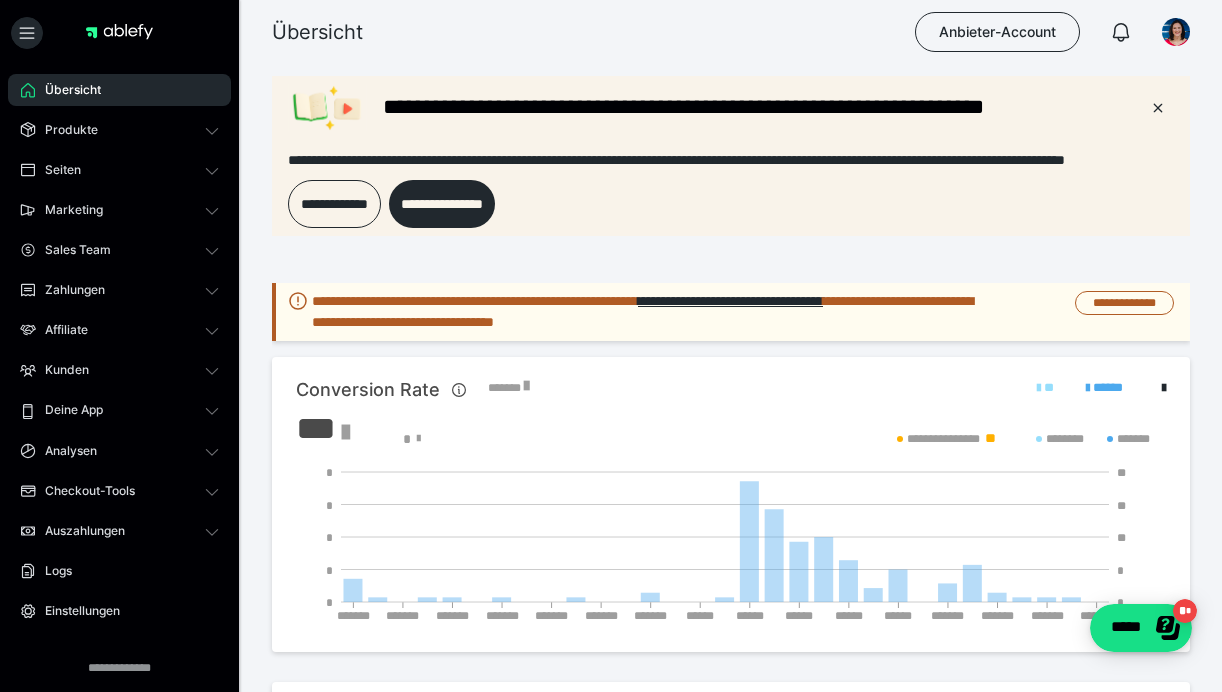 scroll, scrollTop: 0, scrollLeft: 0, axis: both 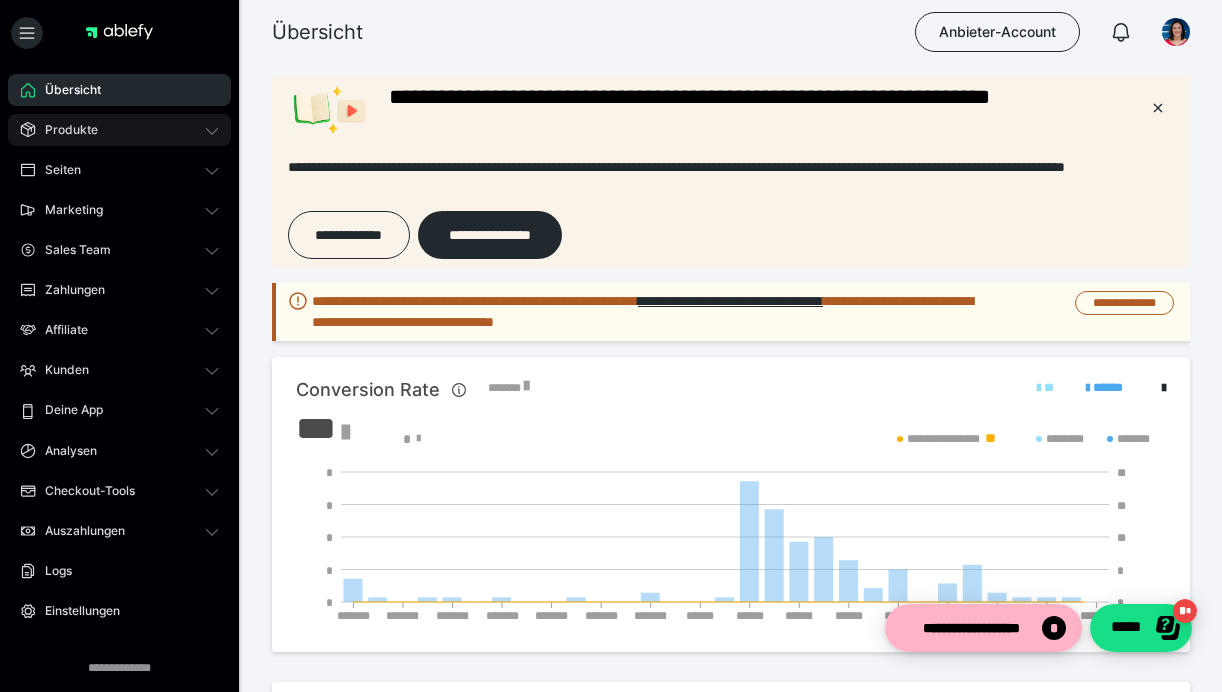 click on "Produkte" at bounding box center (119, 130) 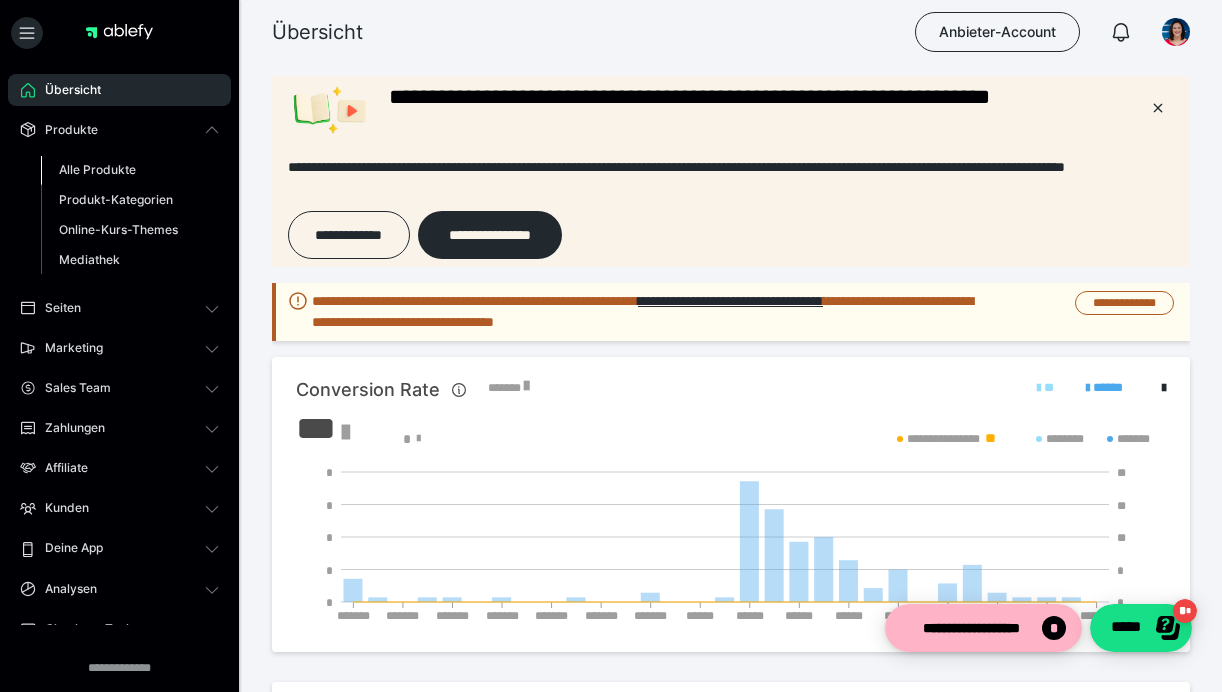 click on "Alle Produkte" at bounding box center (97, 169) 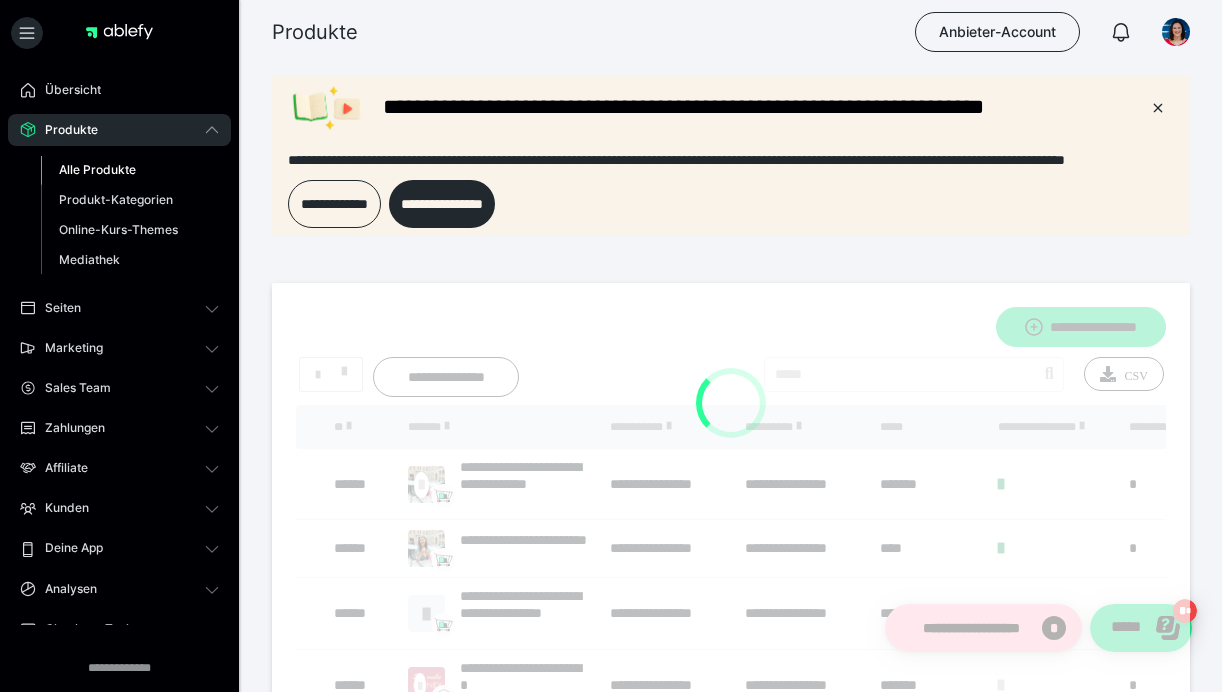 scroll, scrollTop: 0, scrollLeft: 0, axis: both 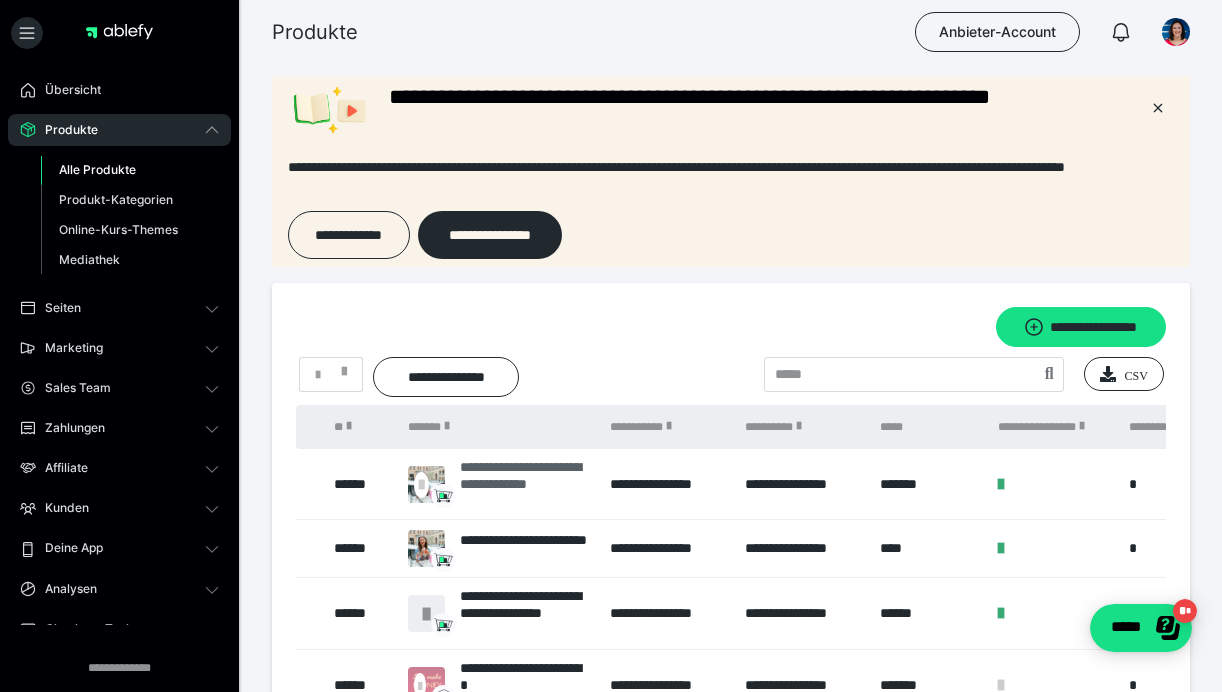 click on "**********" at bounding box center [525, 484] 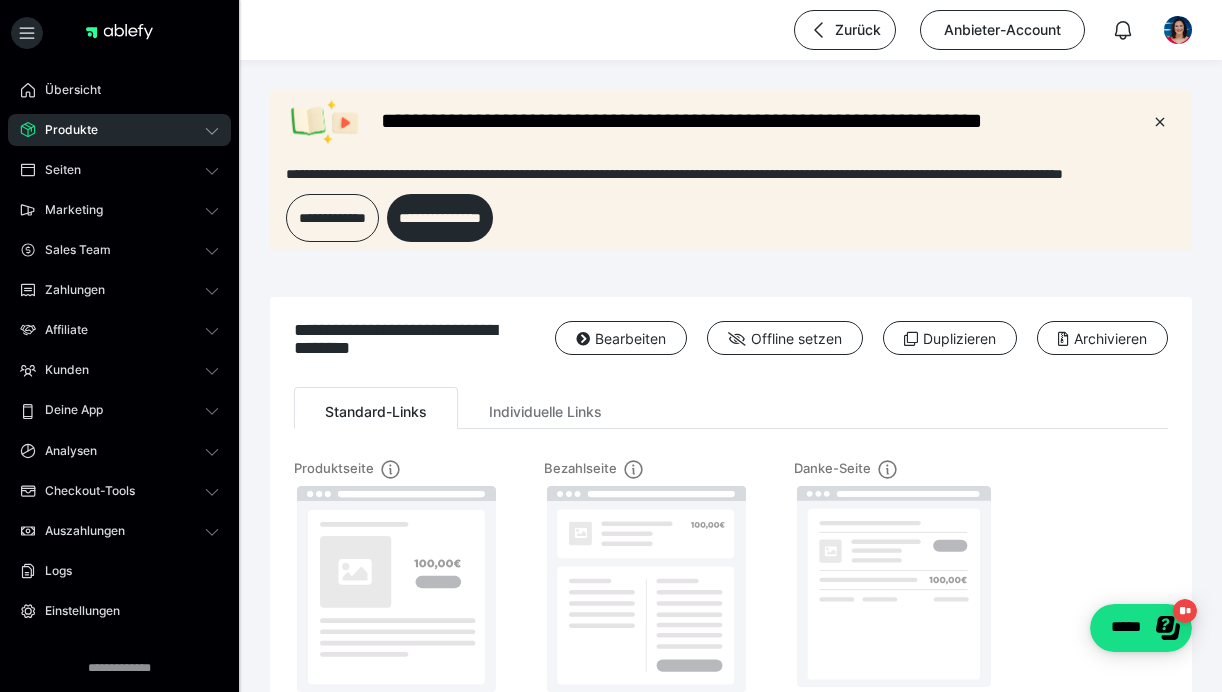 scroll, scrollTop: 0, scrollLeft: 0, axis: both 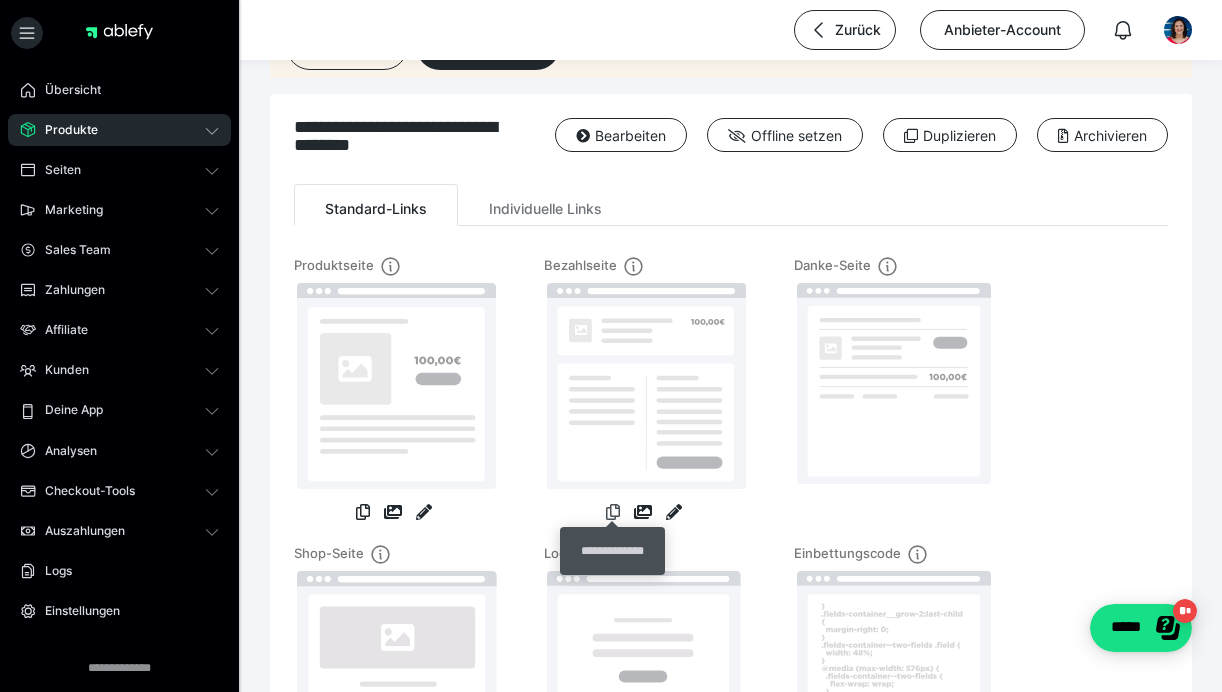 click at bounding box center (613, 512) 